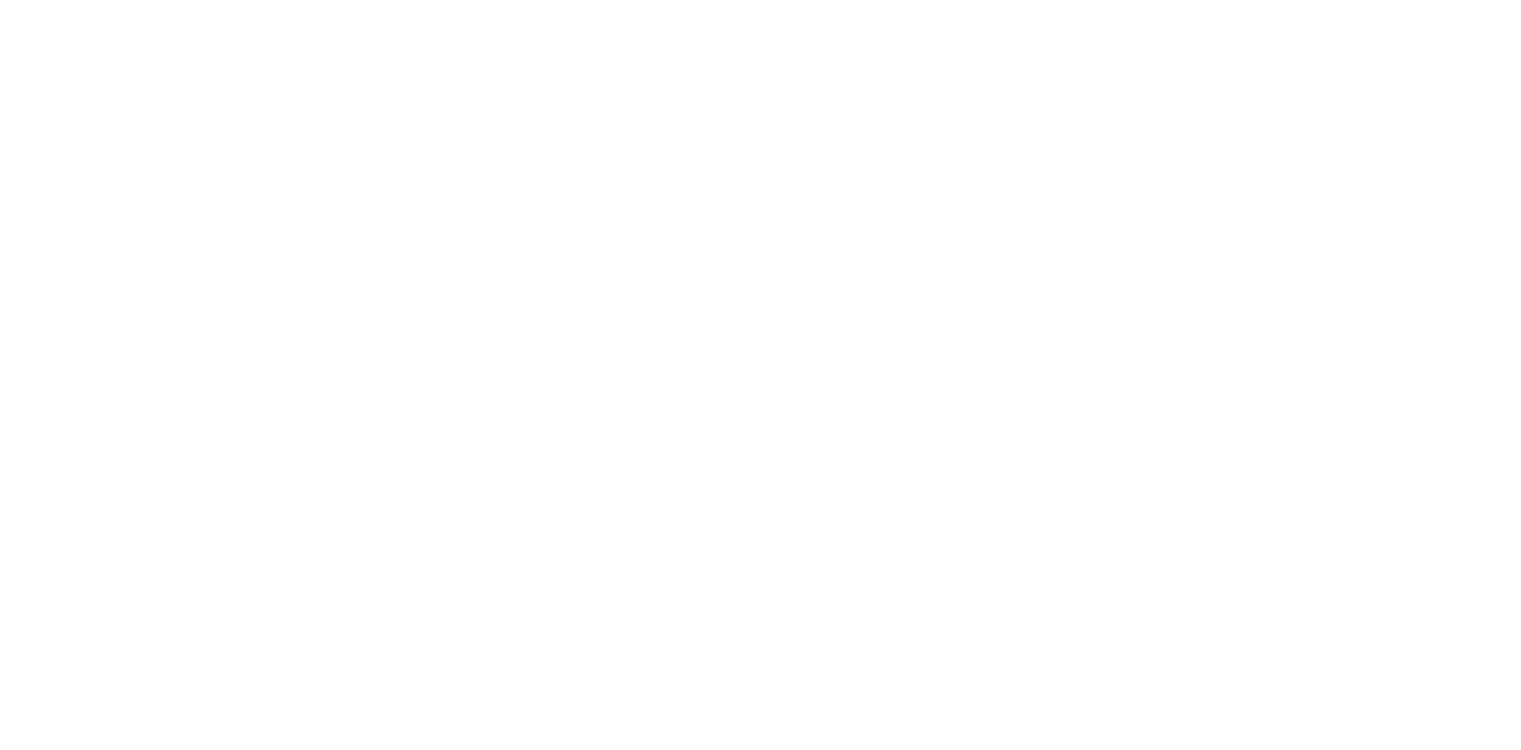 scroll, scrollTop: 0, scrollLeft: 0, axis: both 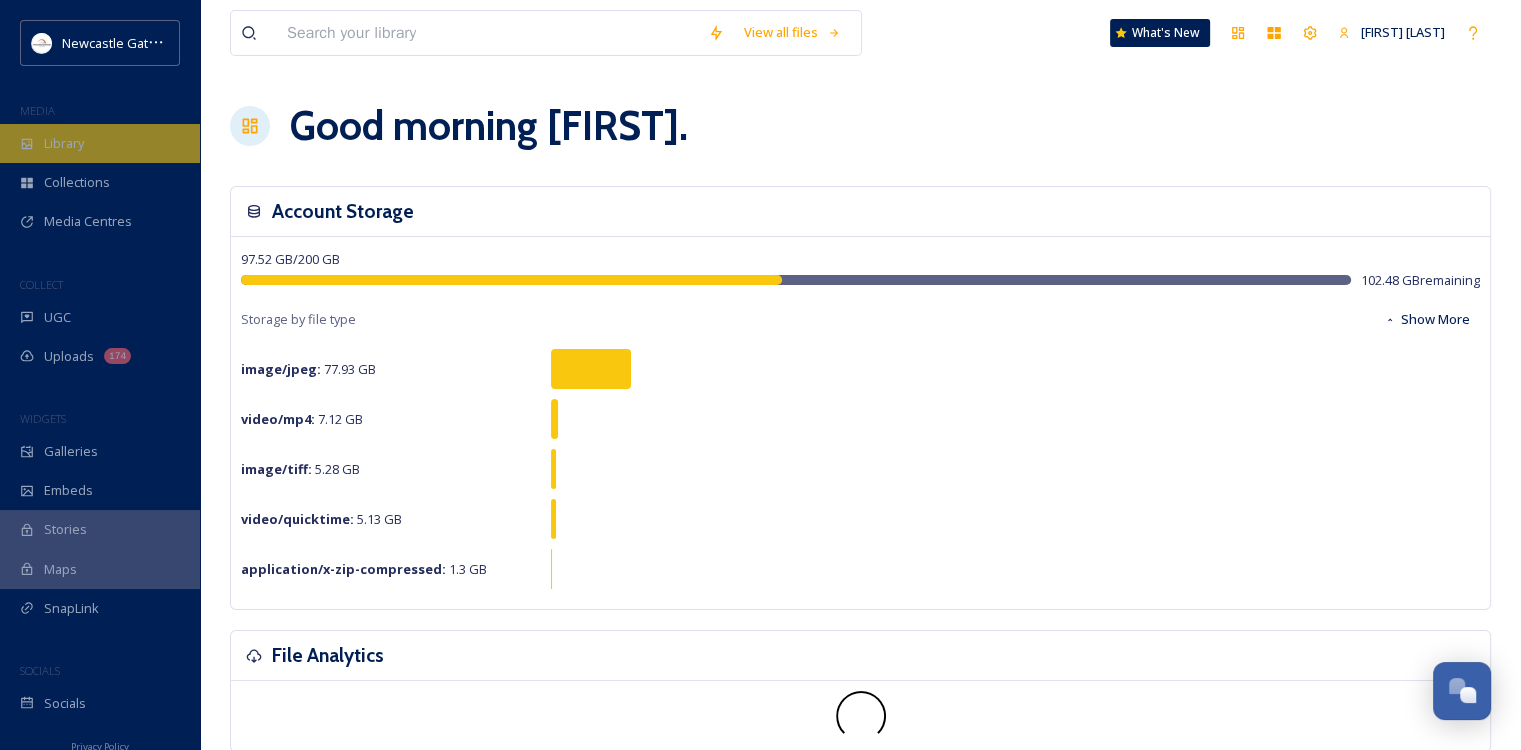 click on "Library" at bounding box center (64, 143) 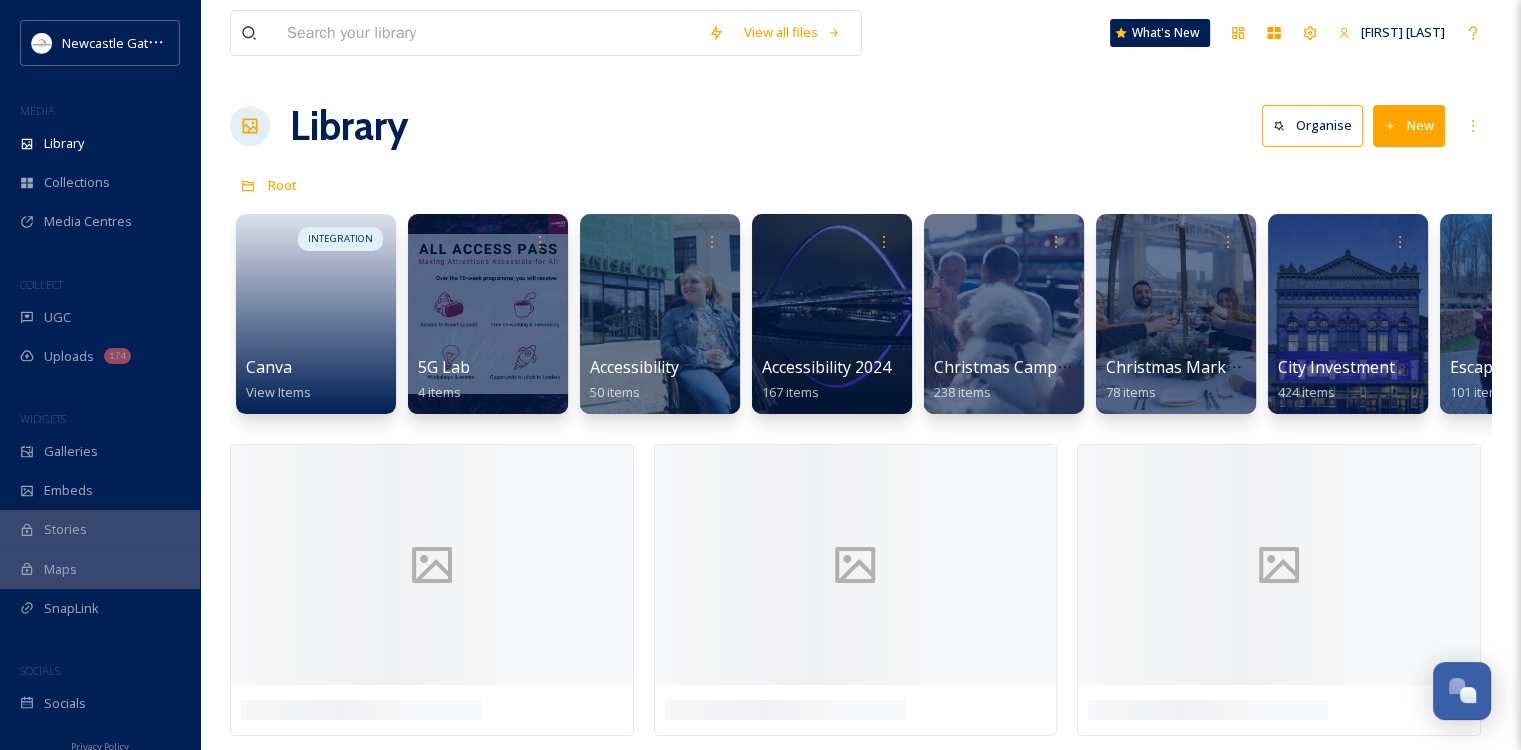 scroll, scrollTop: 11, scrollLeft: 0, axis: vertical 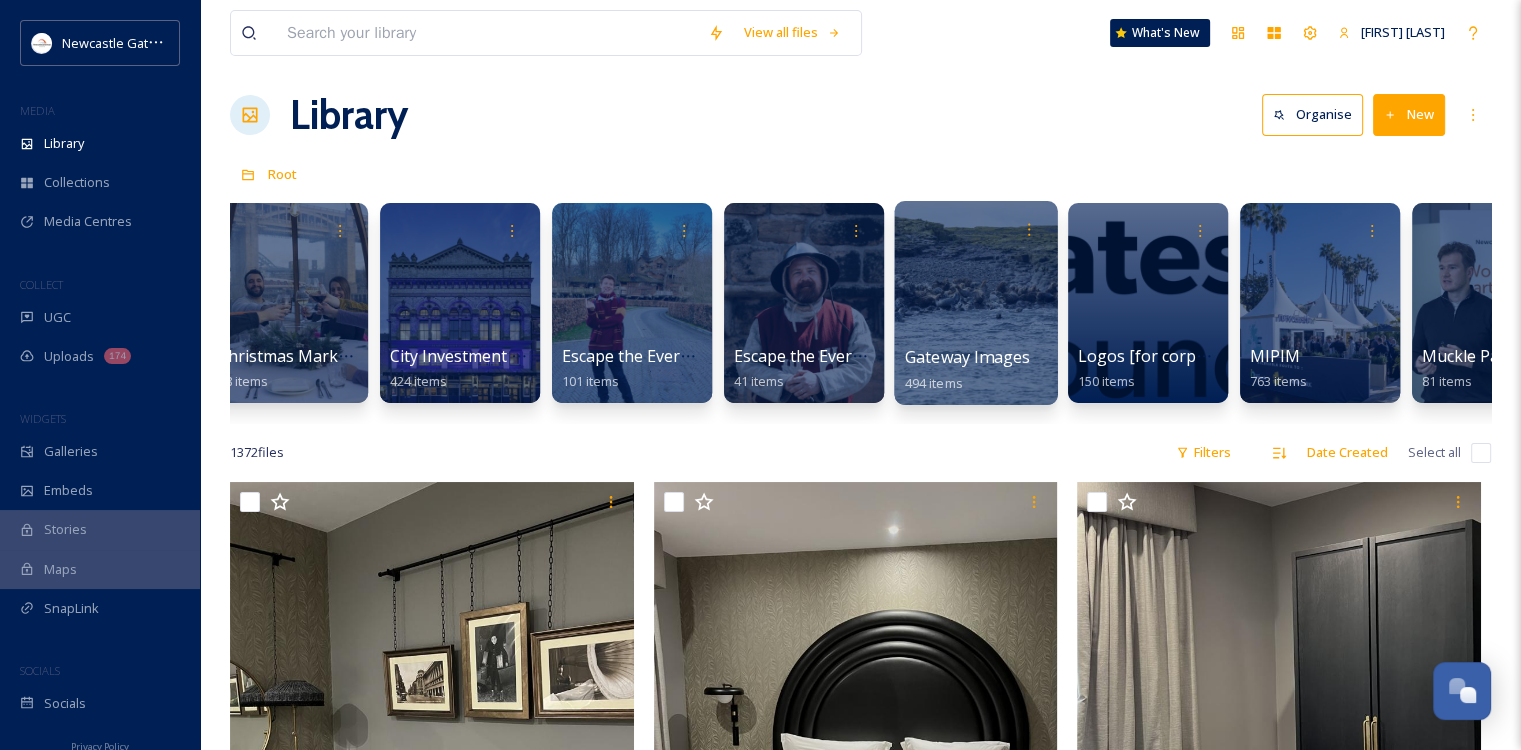 click at bounding box center (975, 303) 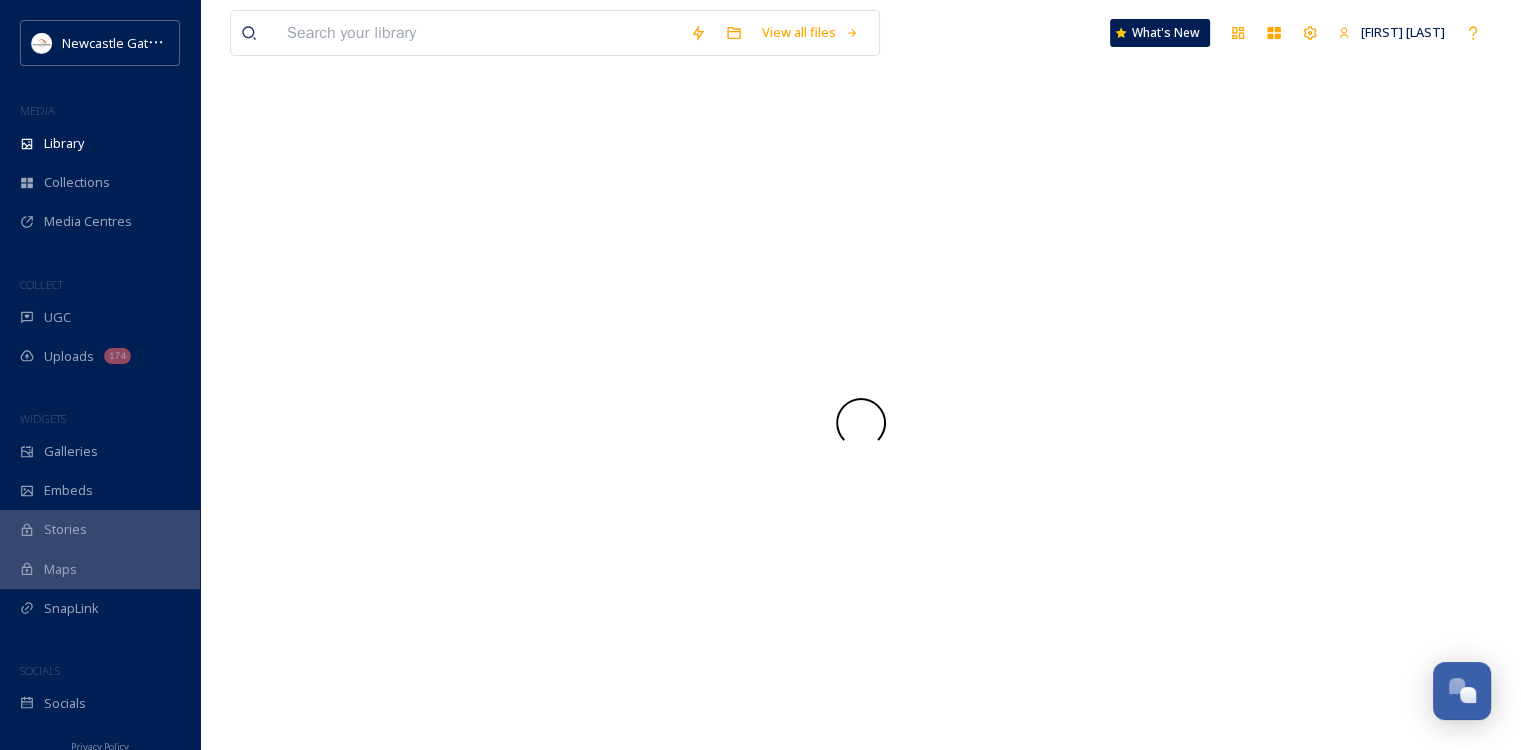 scroll, scrollTop: 0, scrollLeft: 0, axis: both 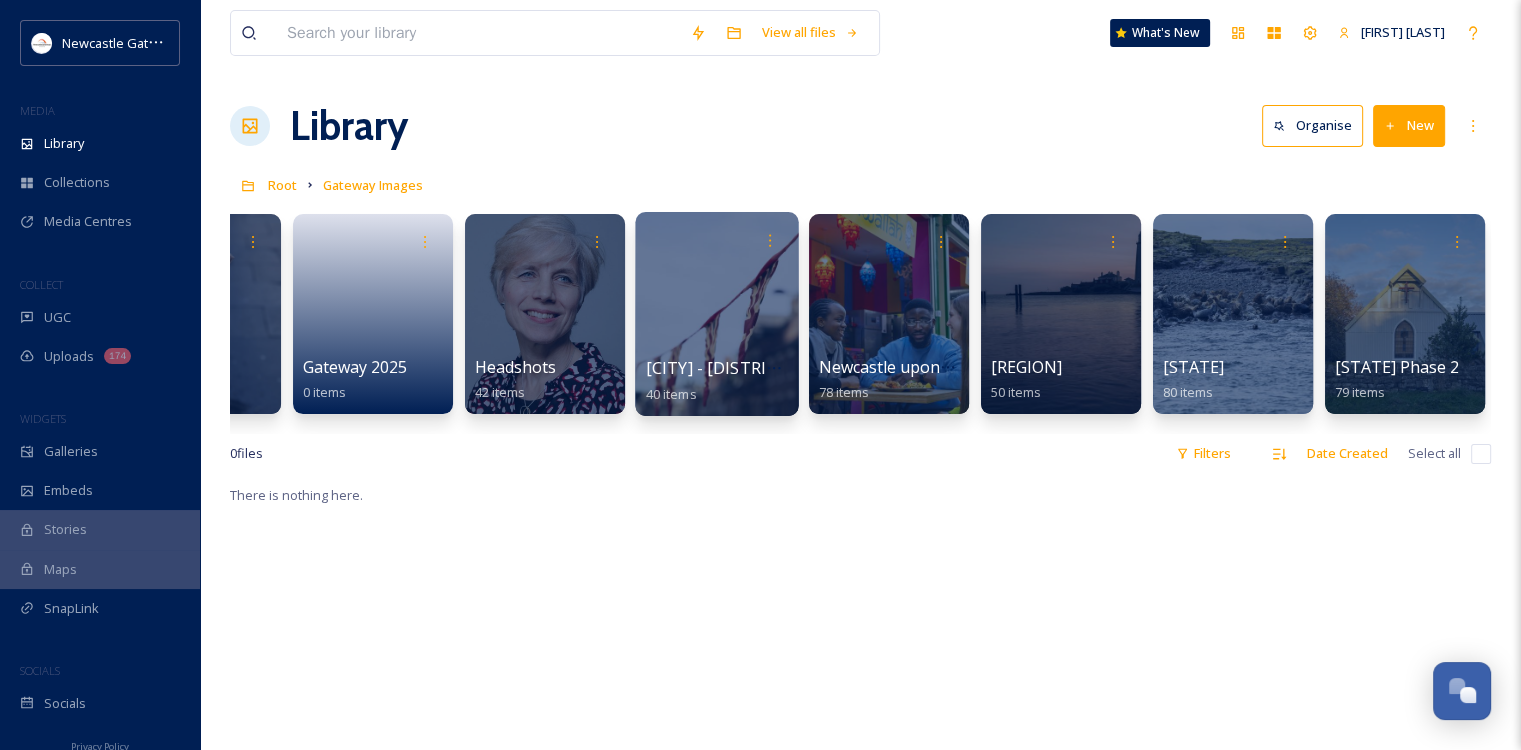 click at bounding box center (889, 314) 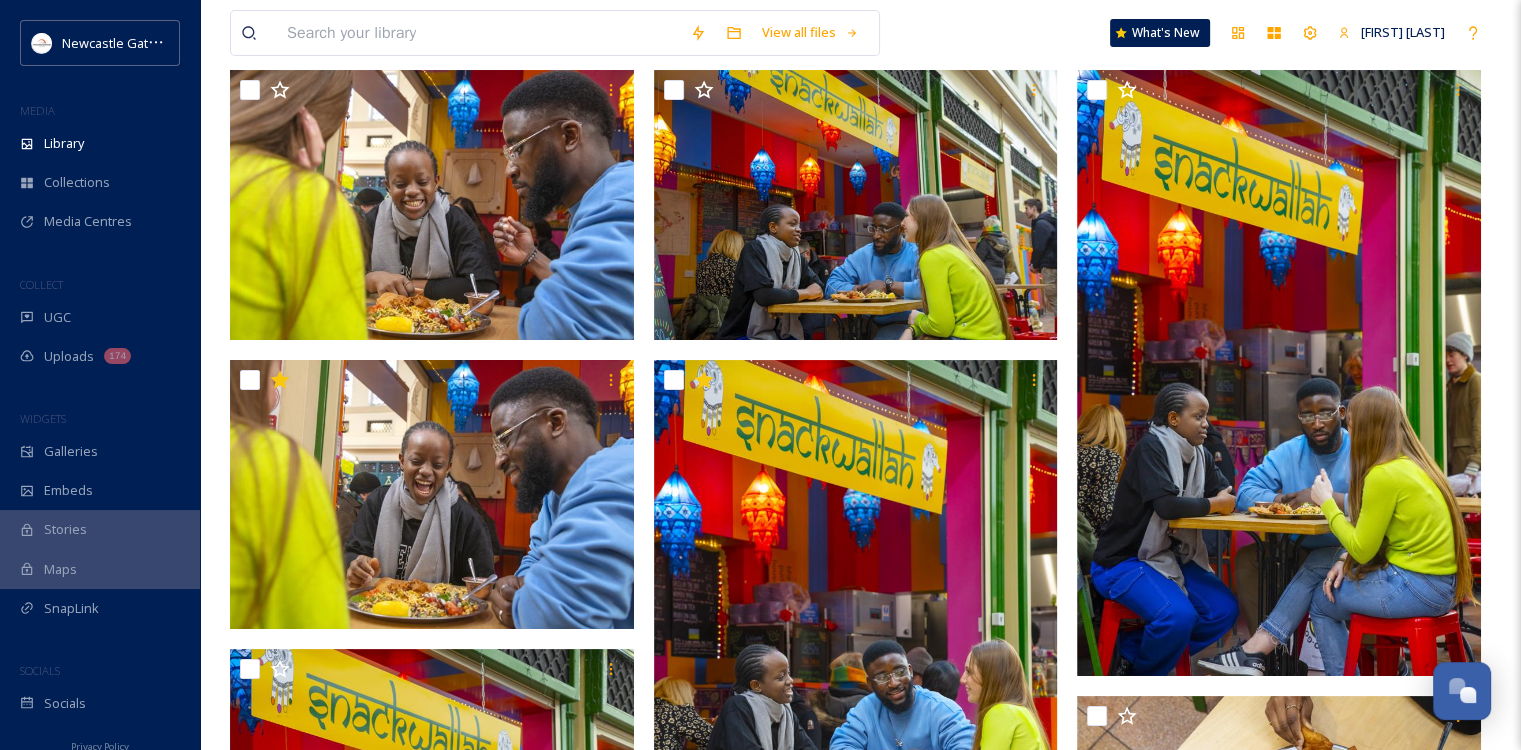 scroll, scrollTop: 0, scrollLeft: 0, axis: both 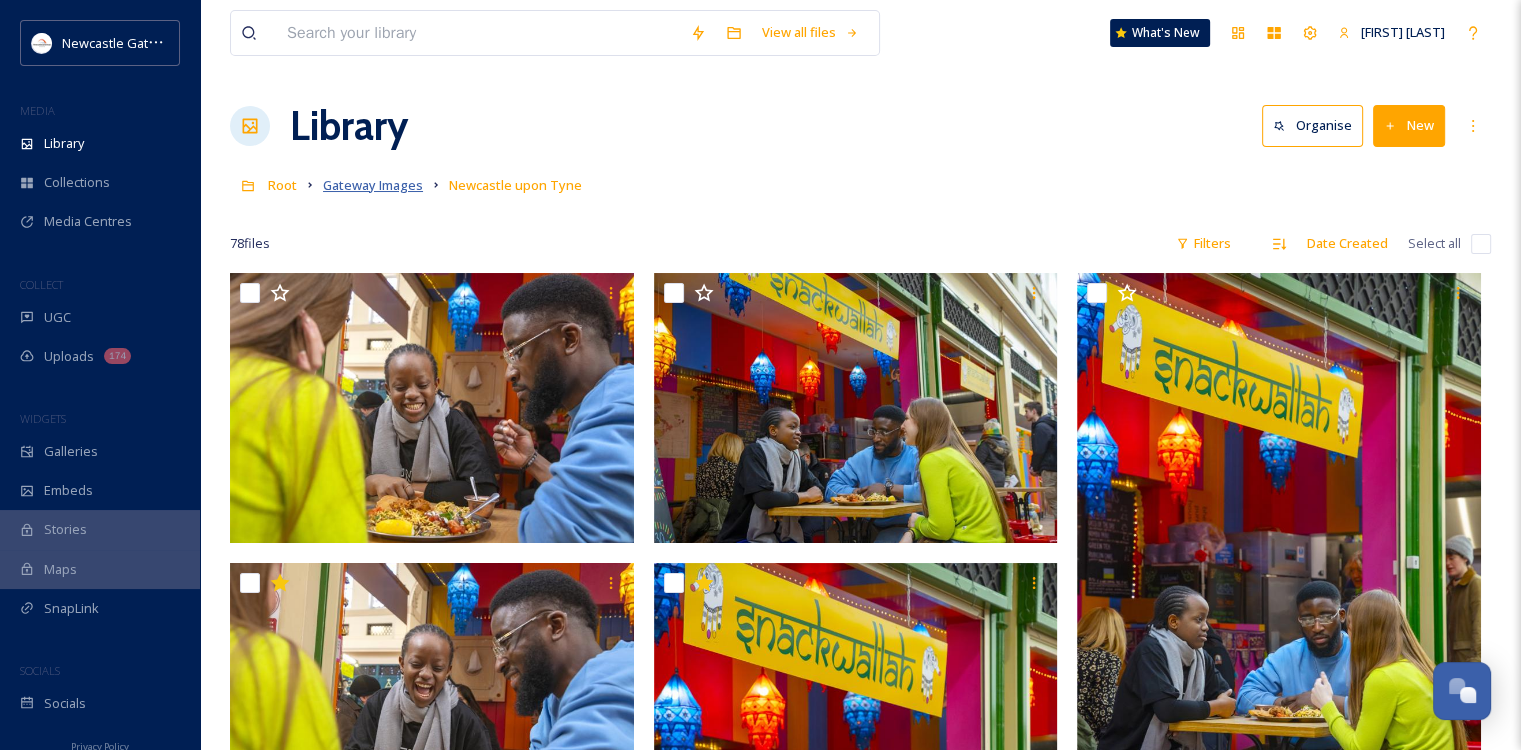 click on "Gateway Images" at bounding box center [373, 185] 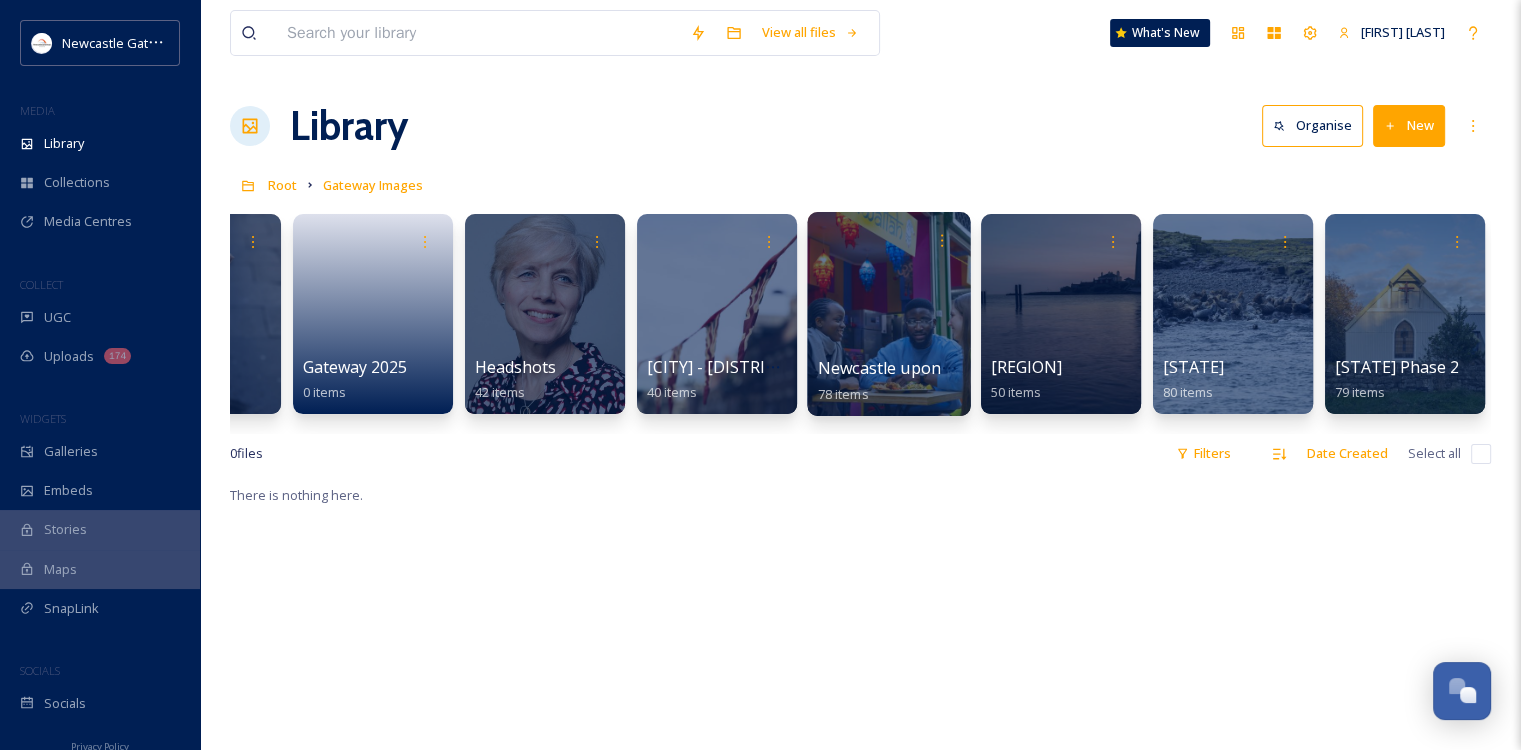 scroll, scrollTop: 0, scrollLeft: 0, axis: both 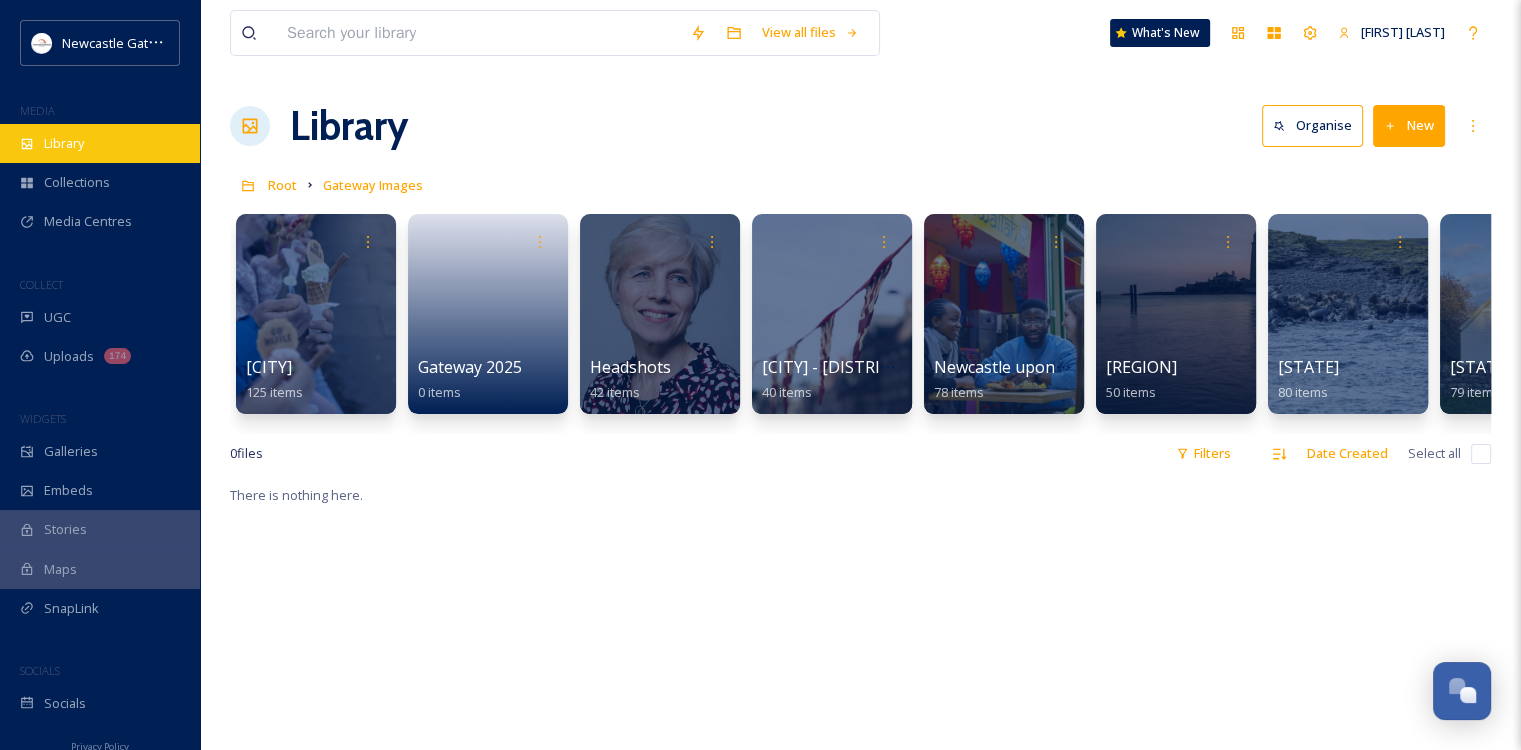click on "Library" at bounding box center (64, 143) 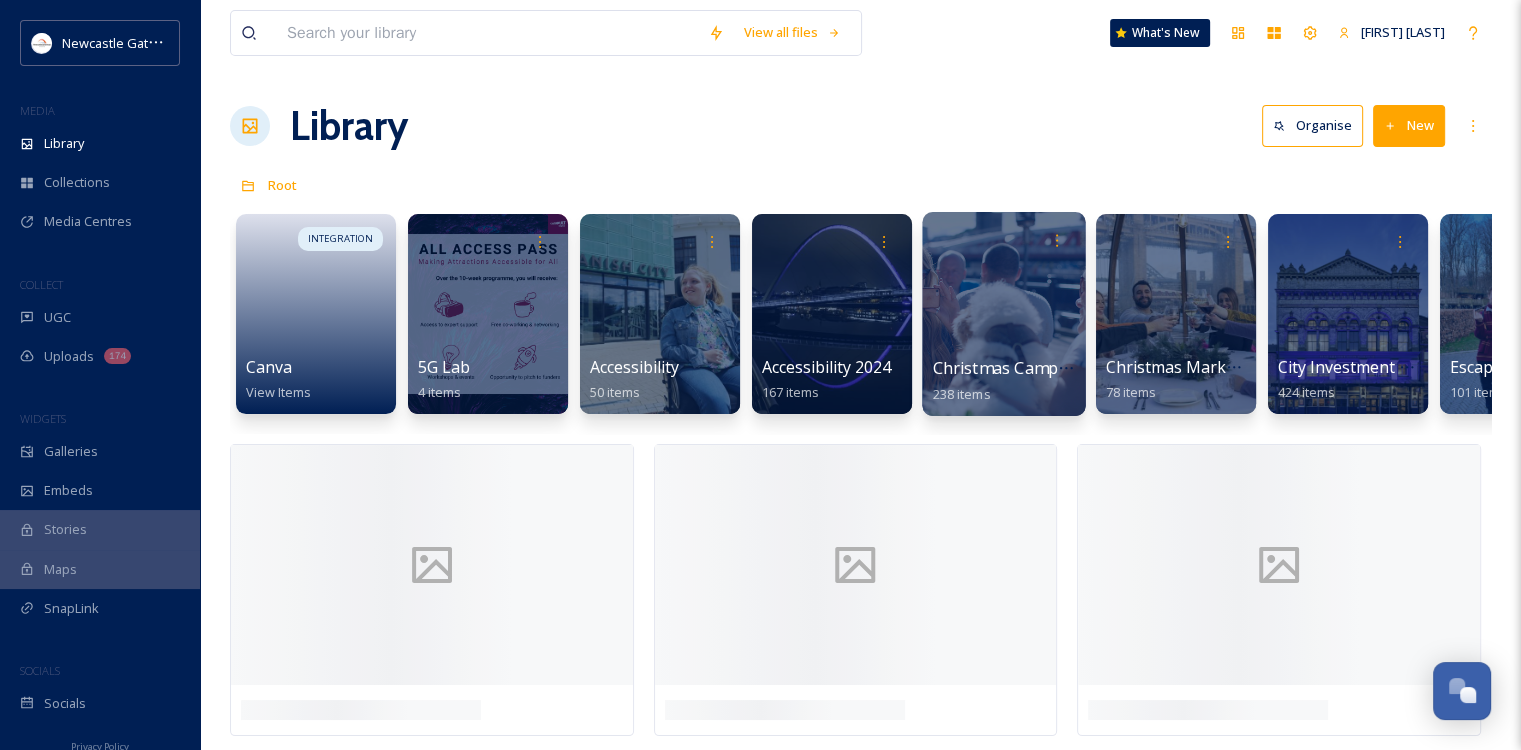 scroll, scrollTop: 11, scrollLeft: 0, axis: vertical 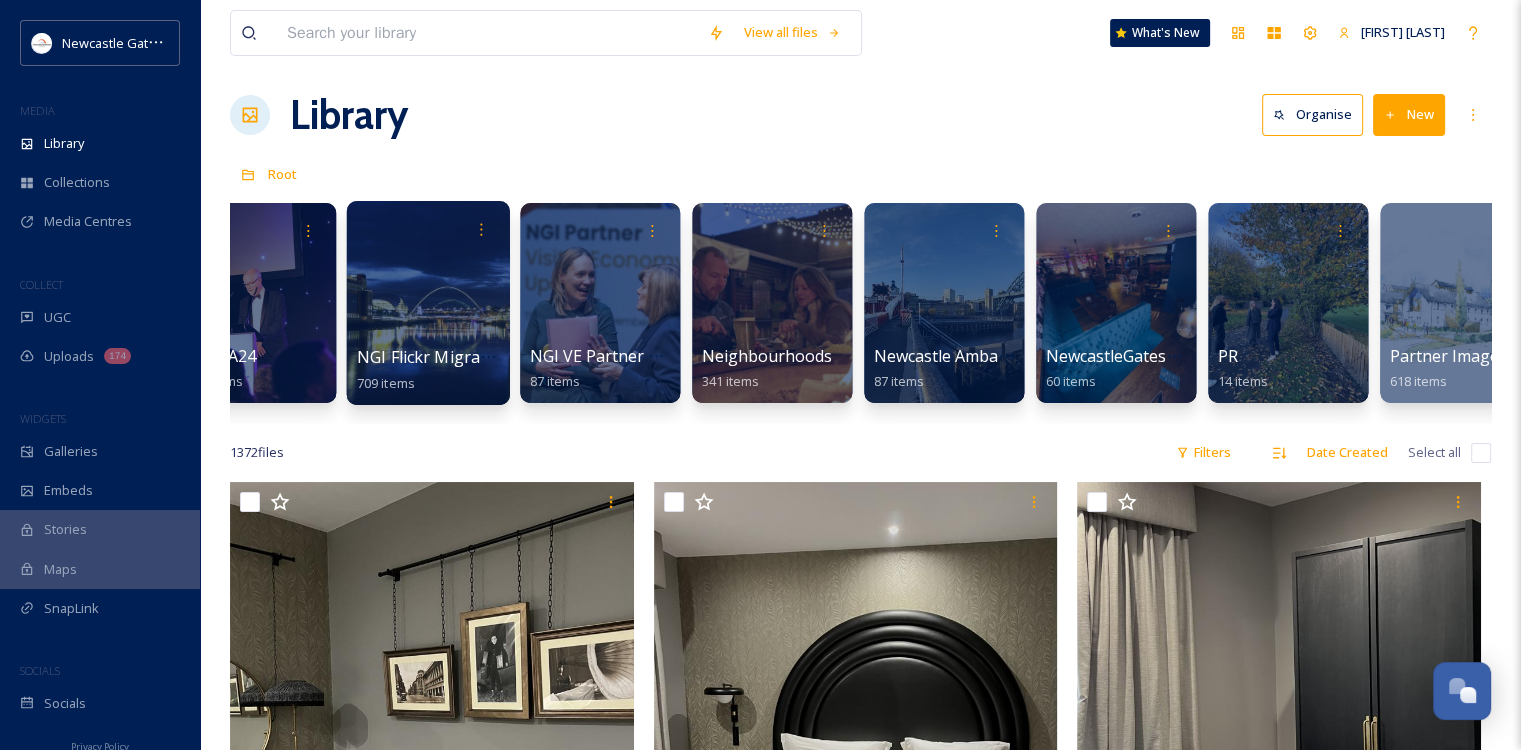 click at bounding box center [427, 303] 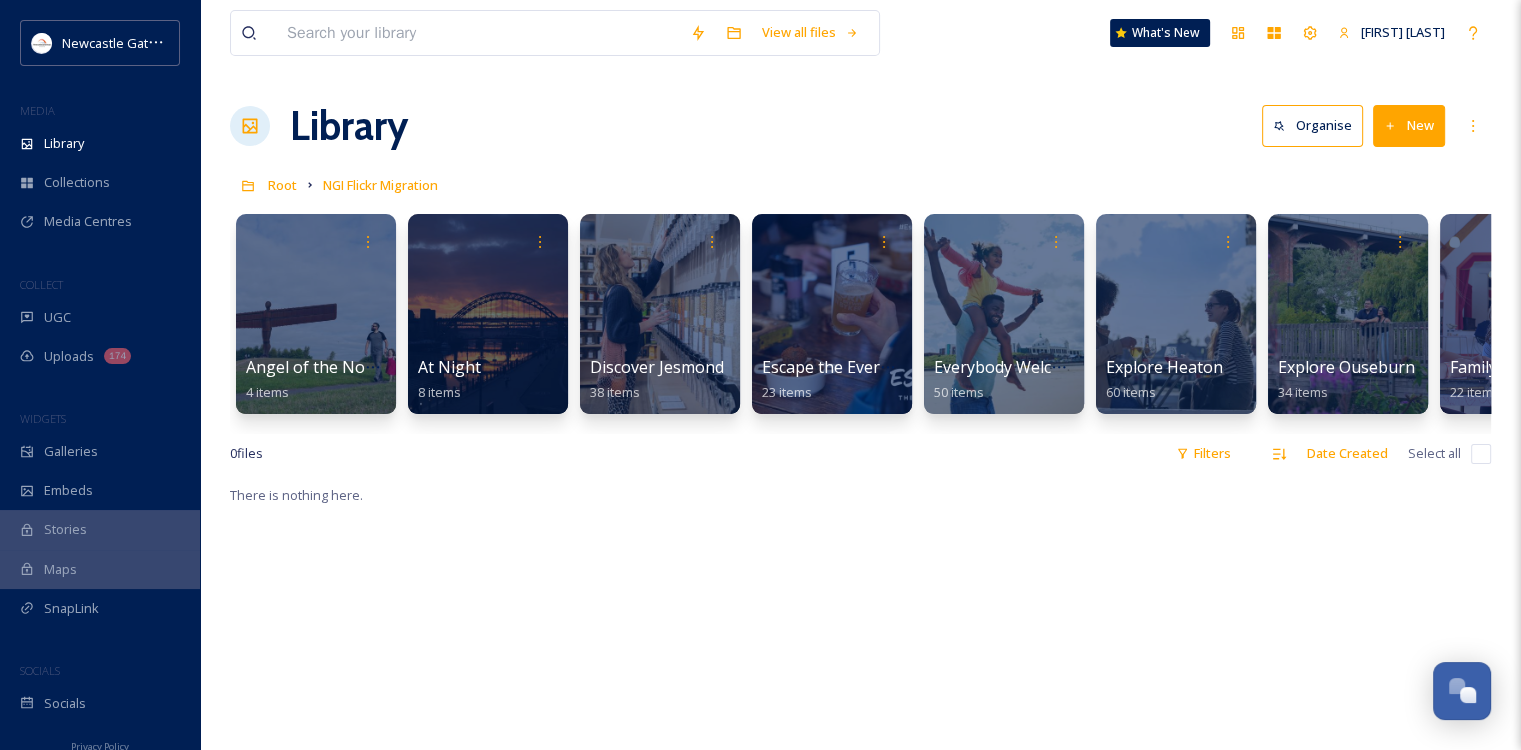 click on "There is nothing here." at bounding box center (860, 858) 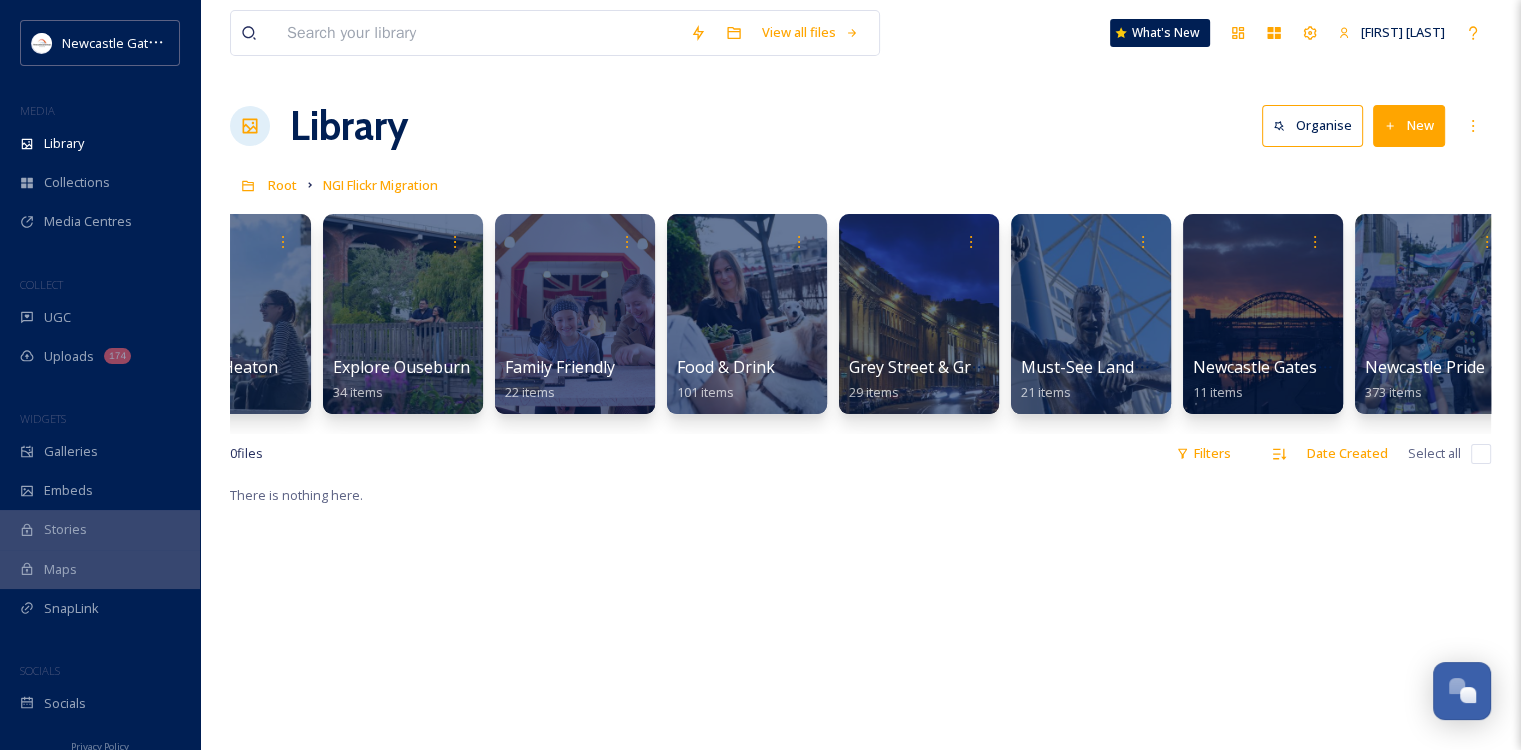 scroll, scrollTop: 0, scrollLeft: 911, axis: horizontal 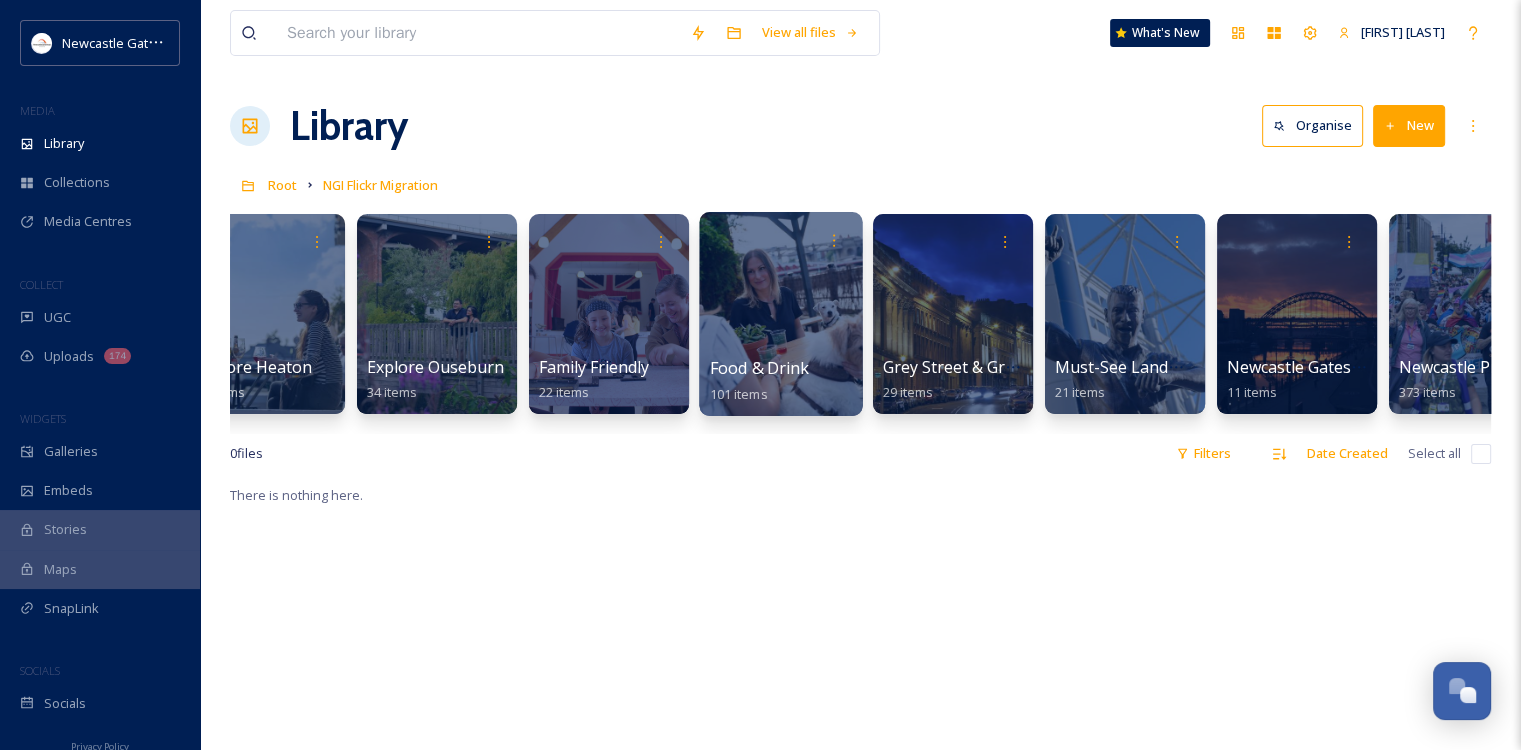 click at bounding box center (780, 314) 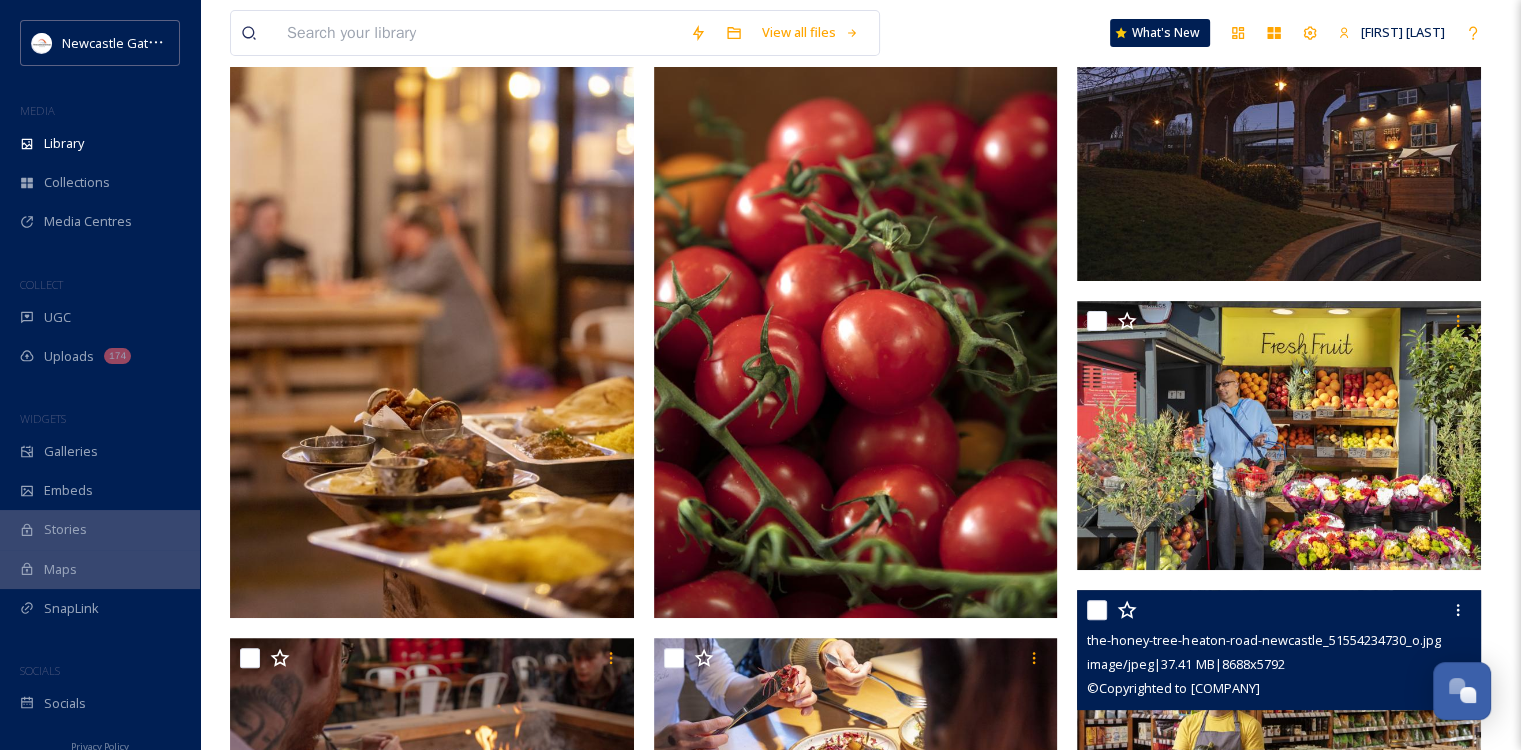 scroll, scrollTop: 0, scrollLeft: 0, axis: both 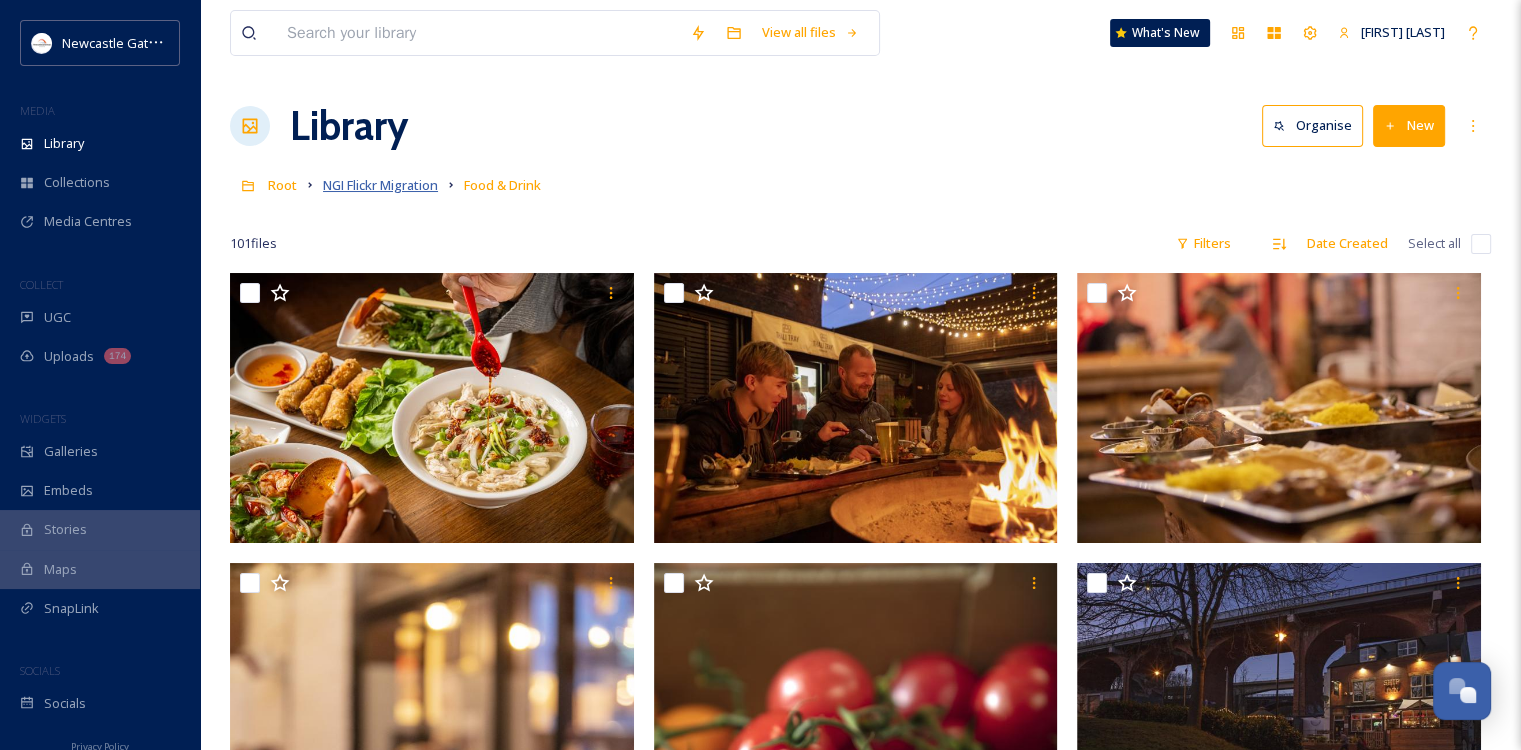 click on "NGI Flickr Migration" at bounding box center [380, 185] 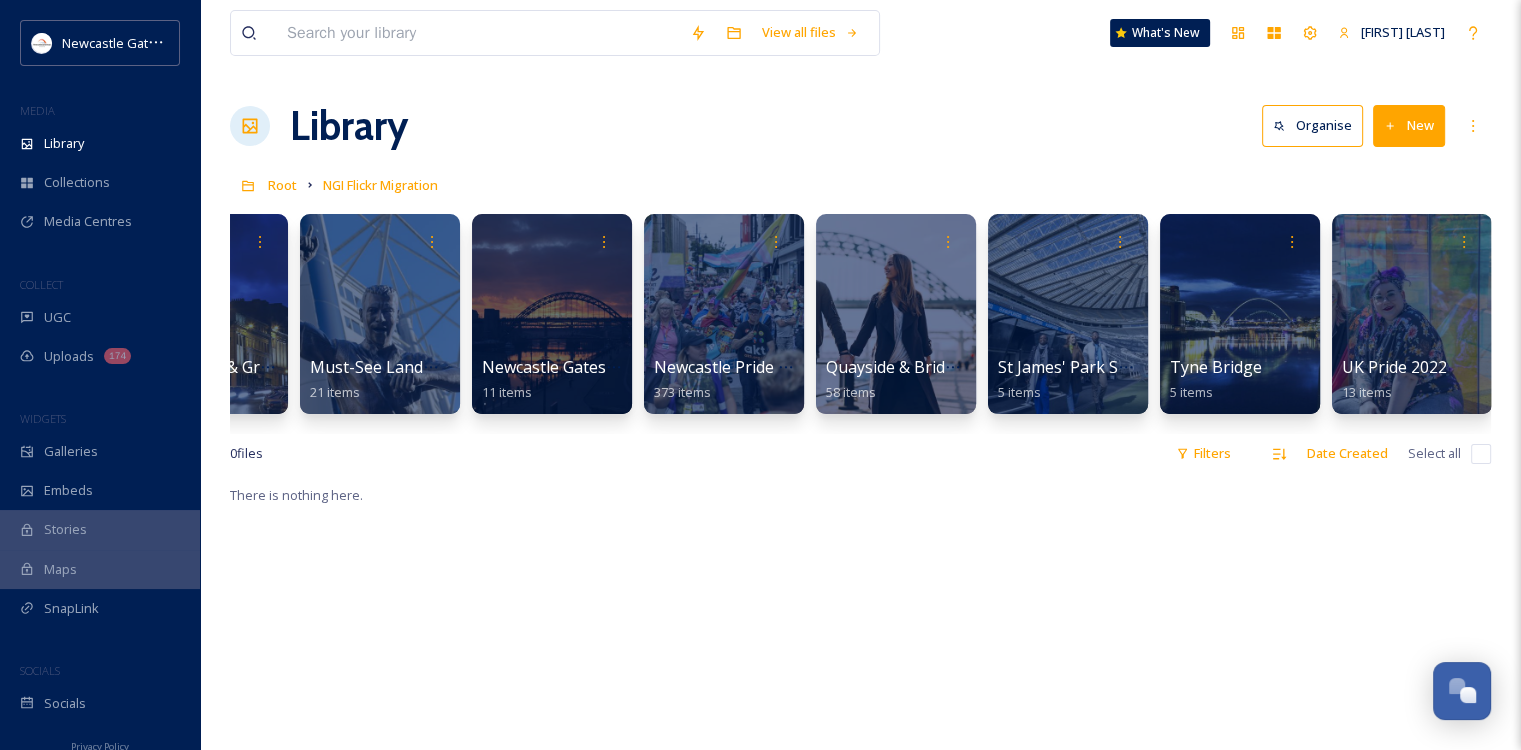 scroll, scrollTop: 0, scrollLeft: 1663, axis: horizontal 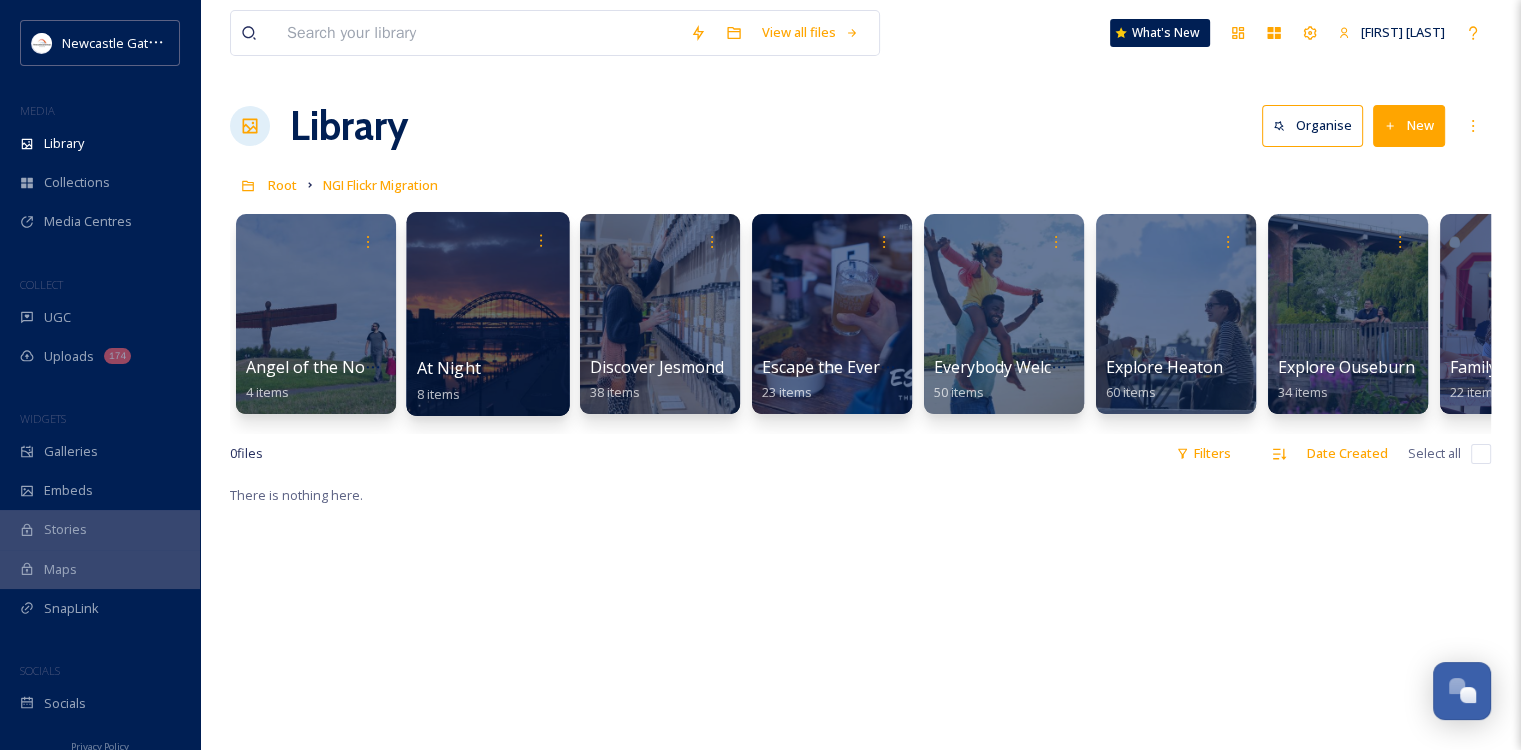 click at bounding box center (487, 314) 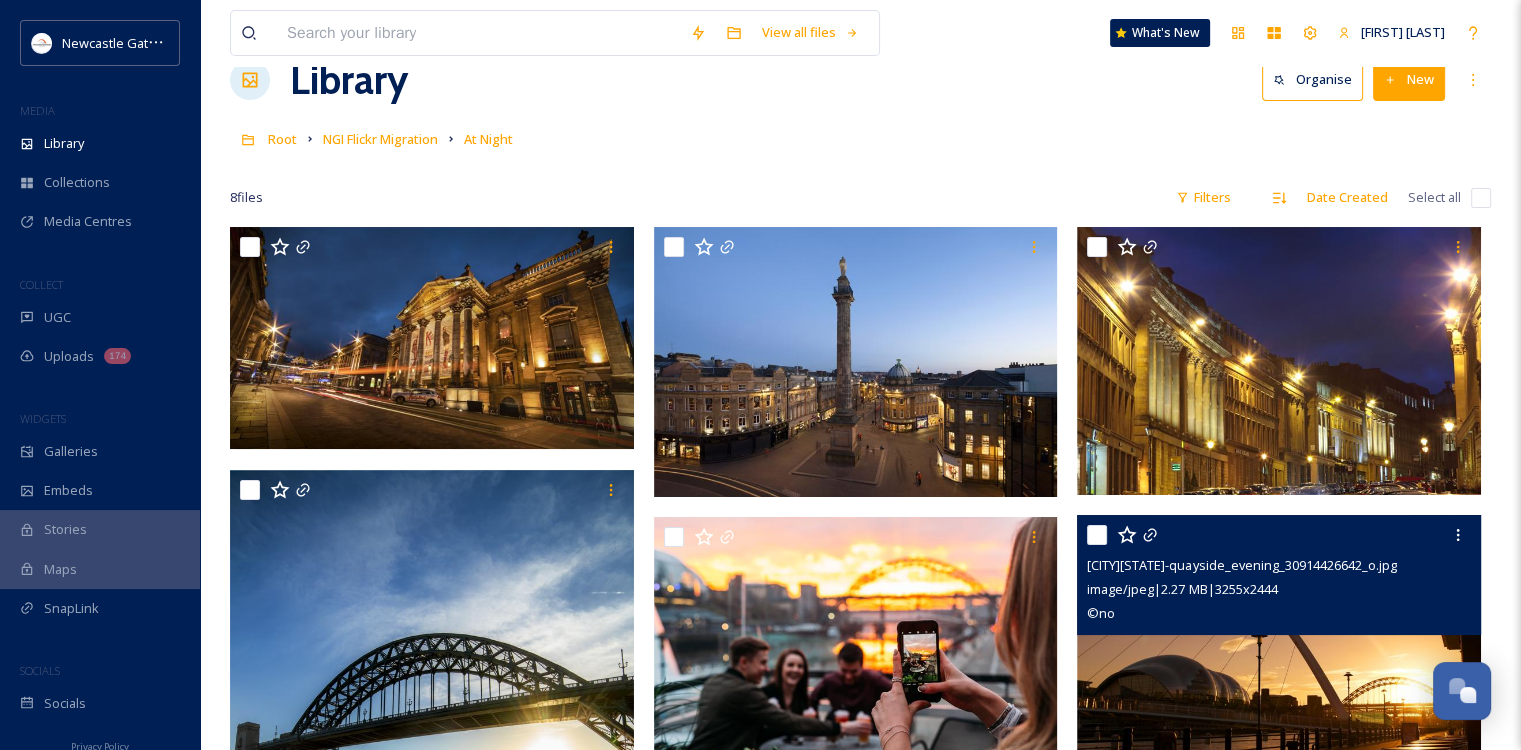 scroll, scrollTop: 44, scrollLeft: 0, axis: vertical 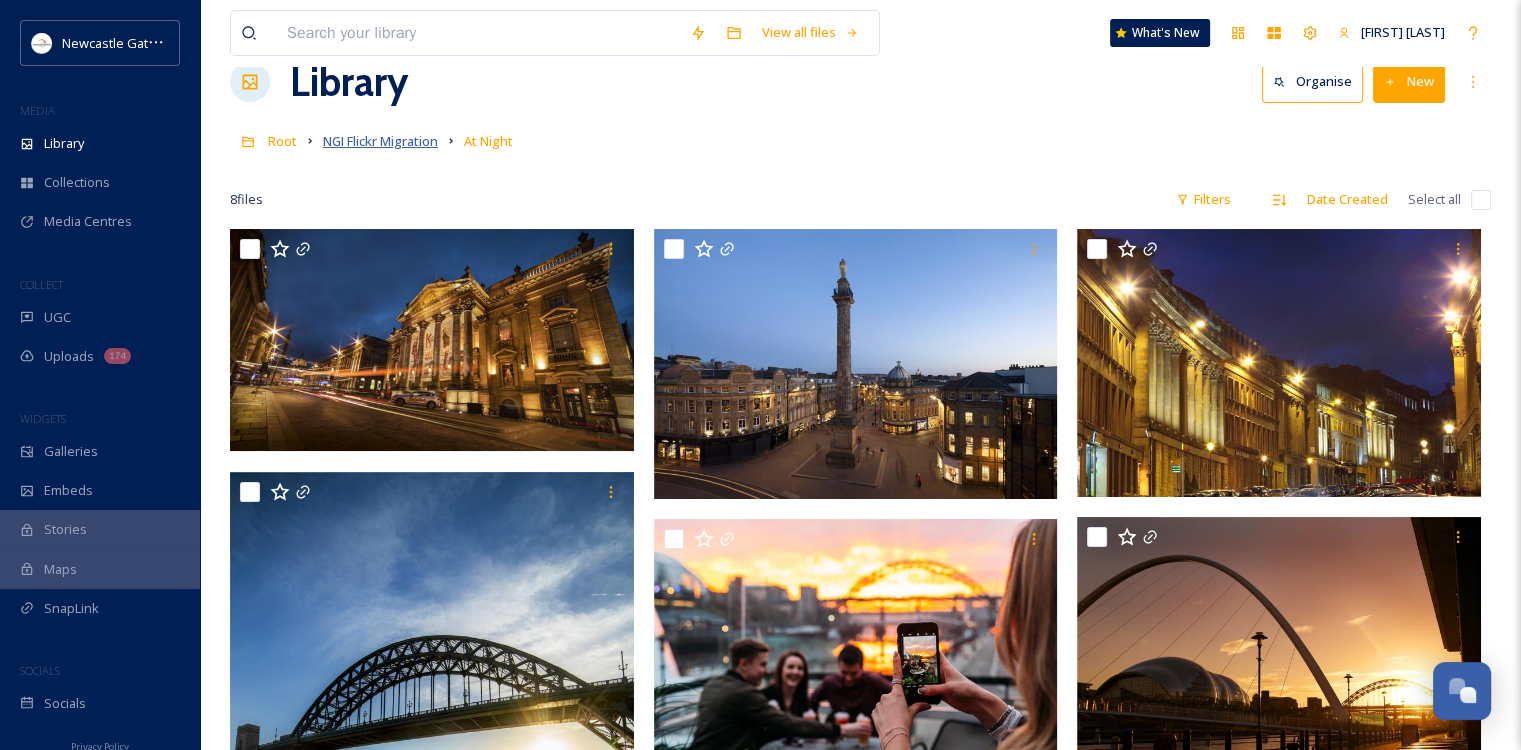 click on "NGI Flickr Migration" at bounding box center [380, 141] 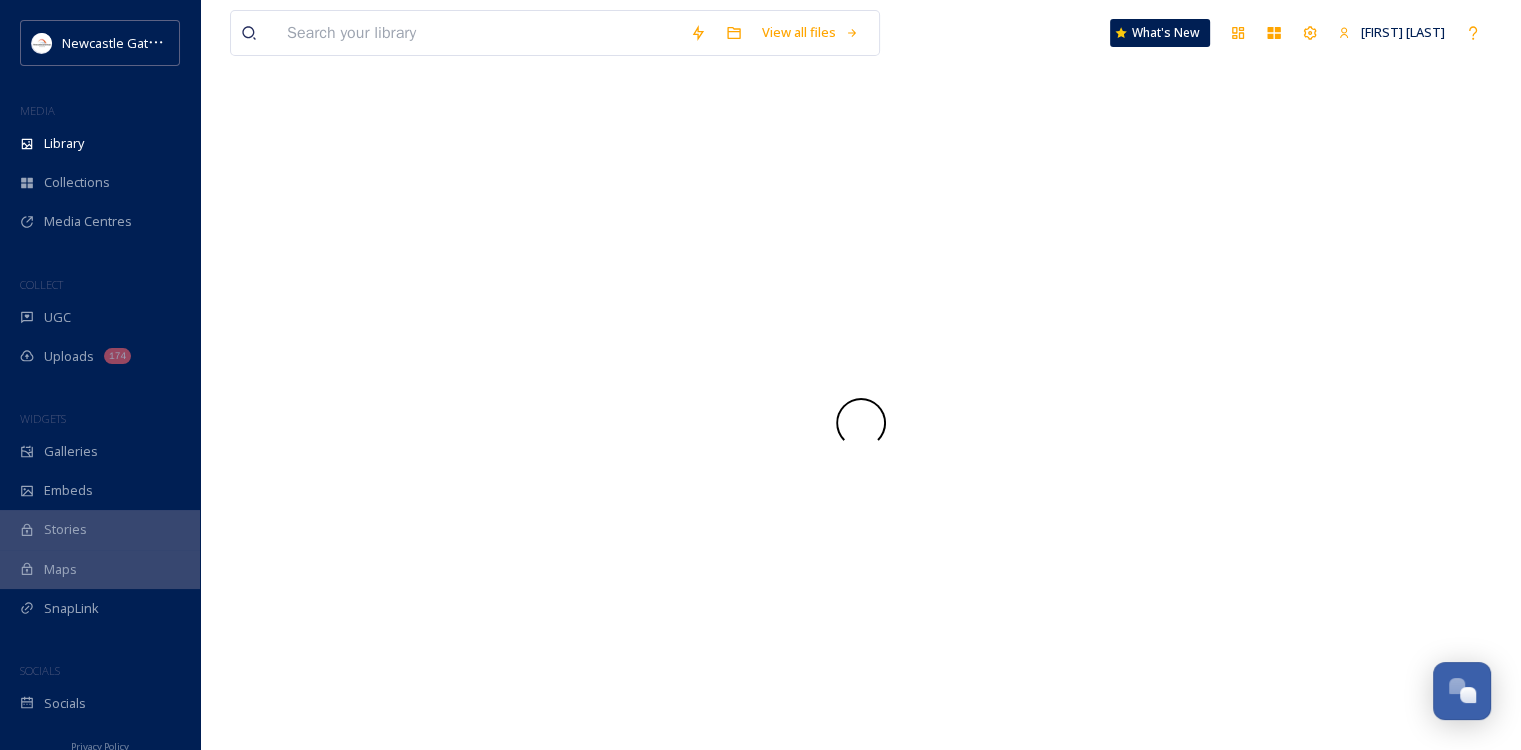 scroll, scrollTop: 0, scrollLeft: 0, axis: both 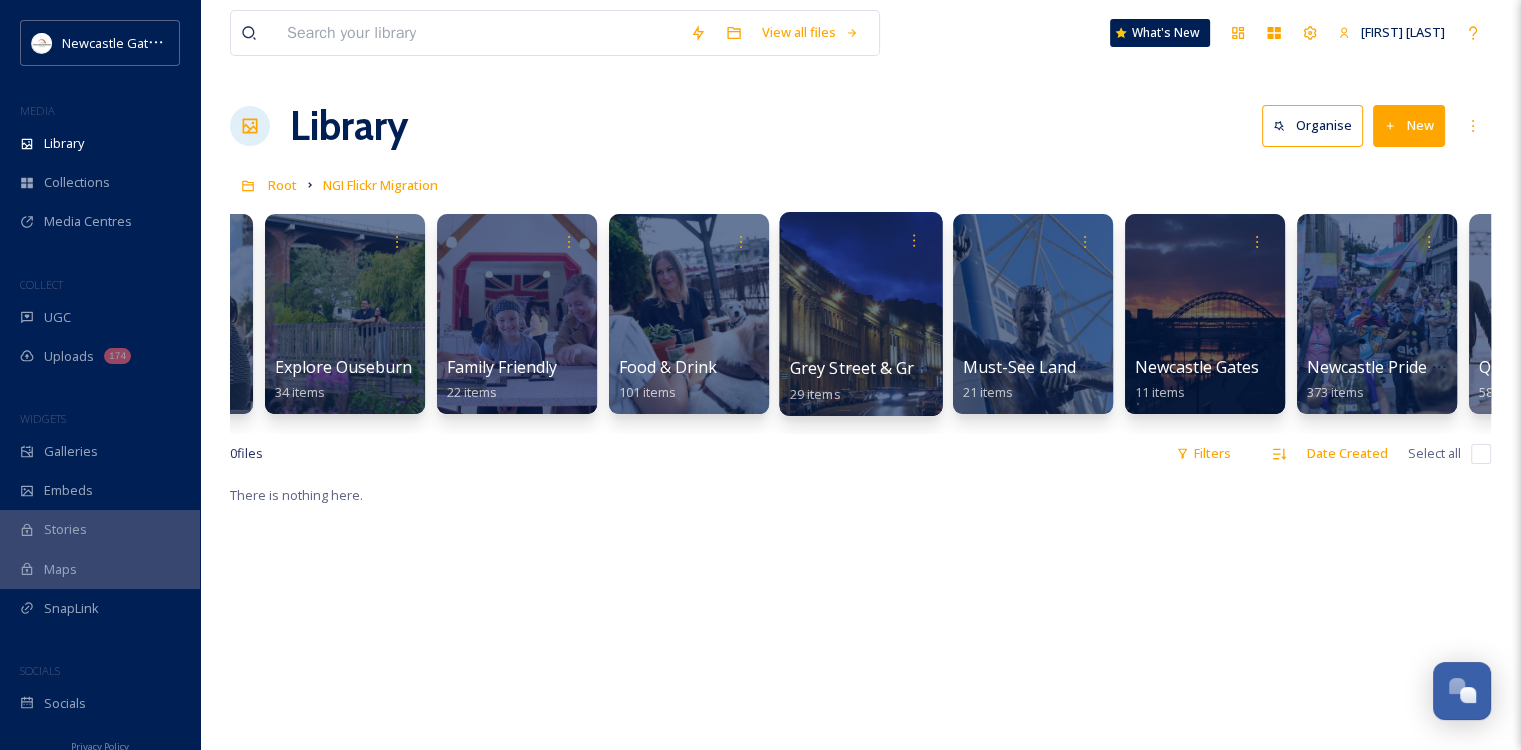 click at bounding box center (860, 314) 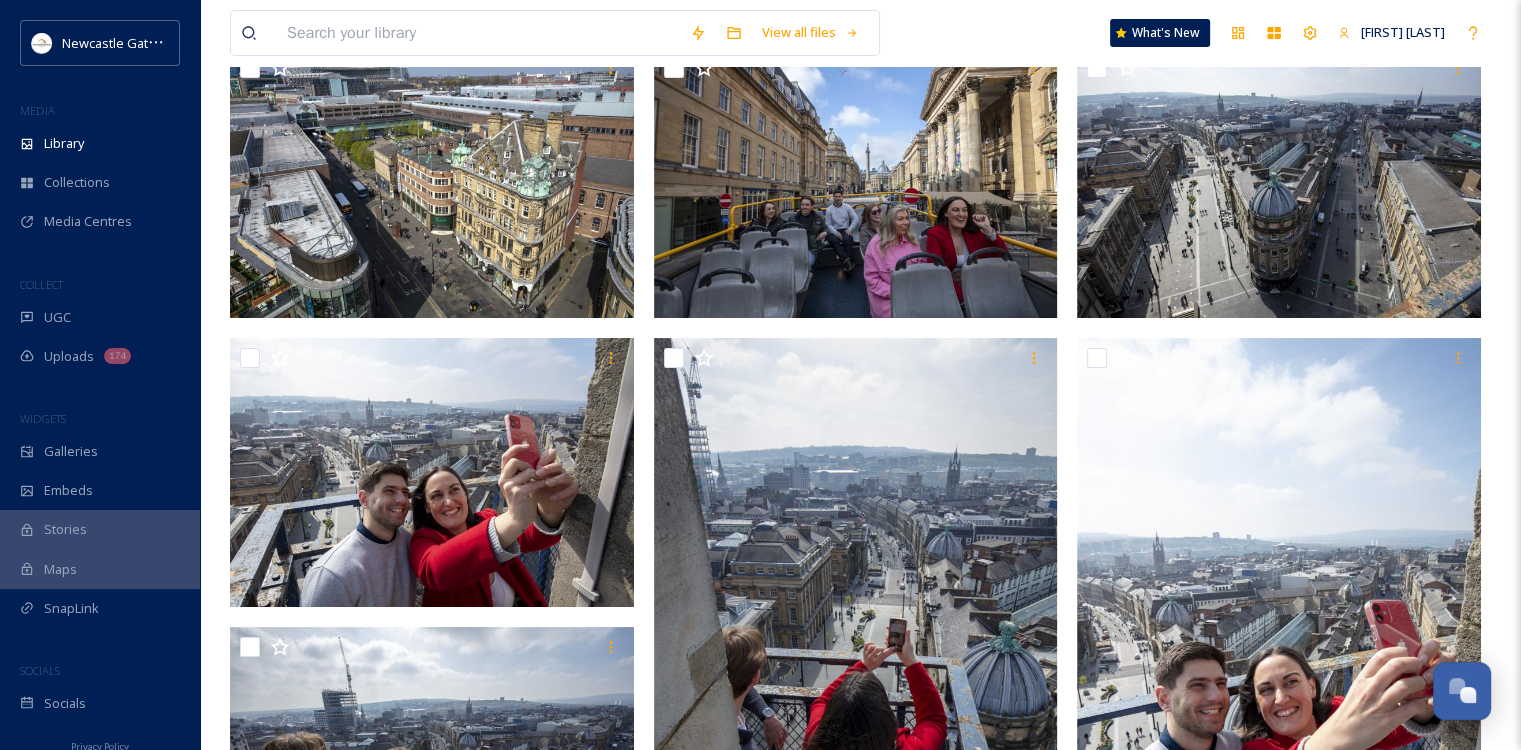 scroll, scrollTop: 0, scrollLeft: 0, axis: both 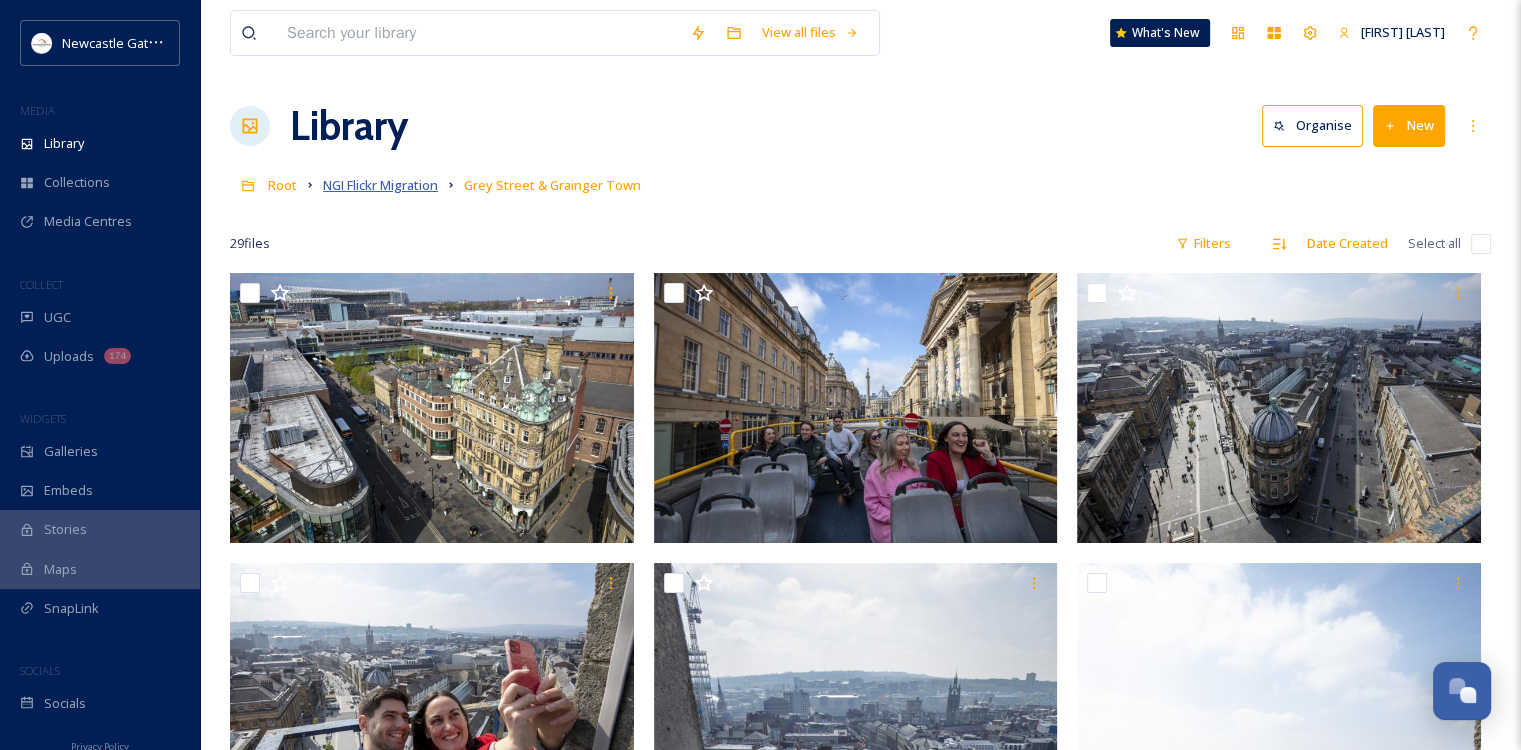 click on "NGI Flickr Migration" at bounding box center [380, 185] 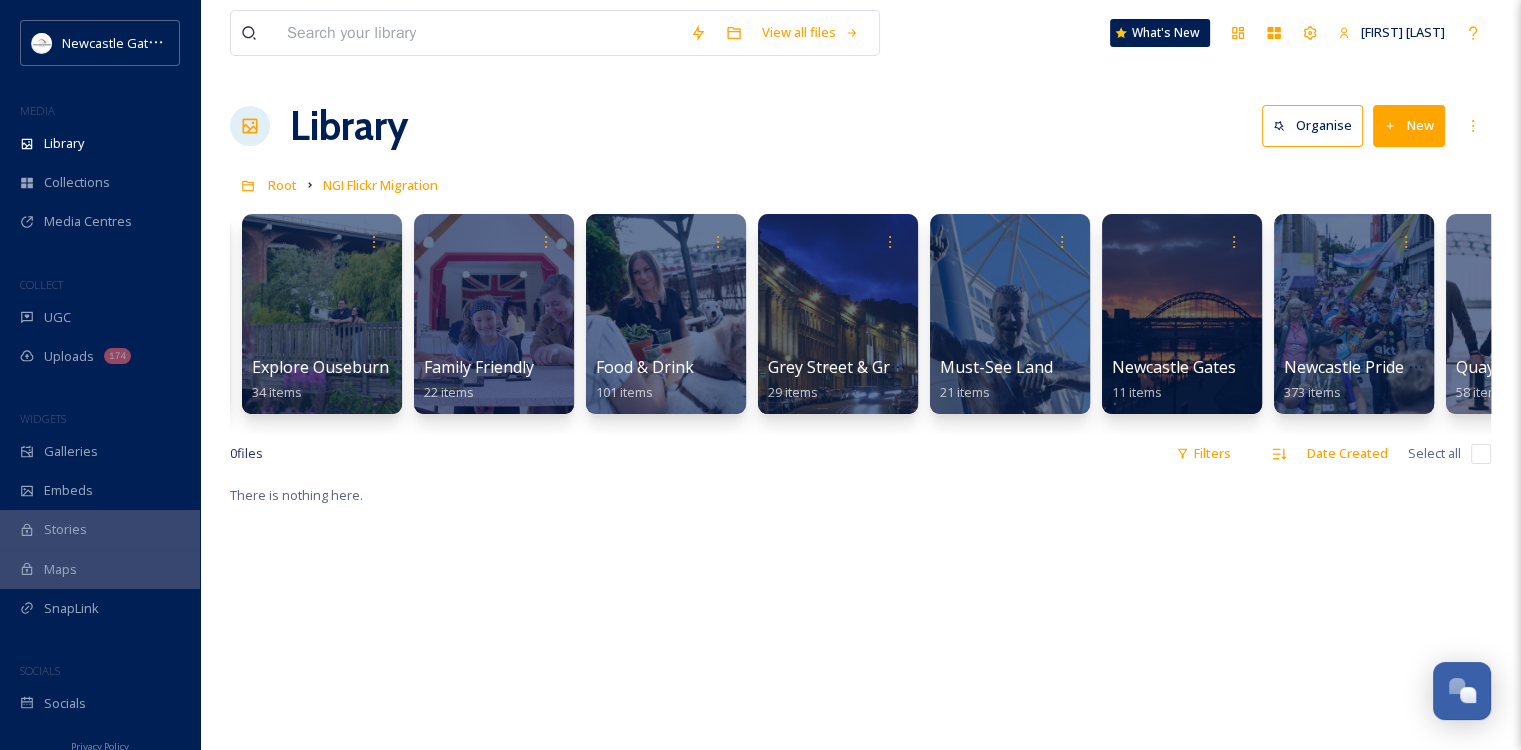 scroll, scrollTop: 0, scrollLeft: 1032, axis: horizontal 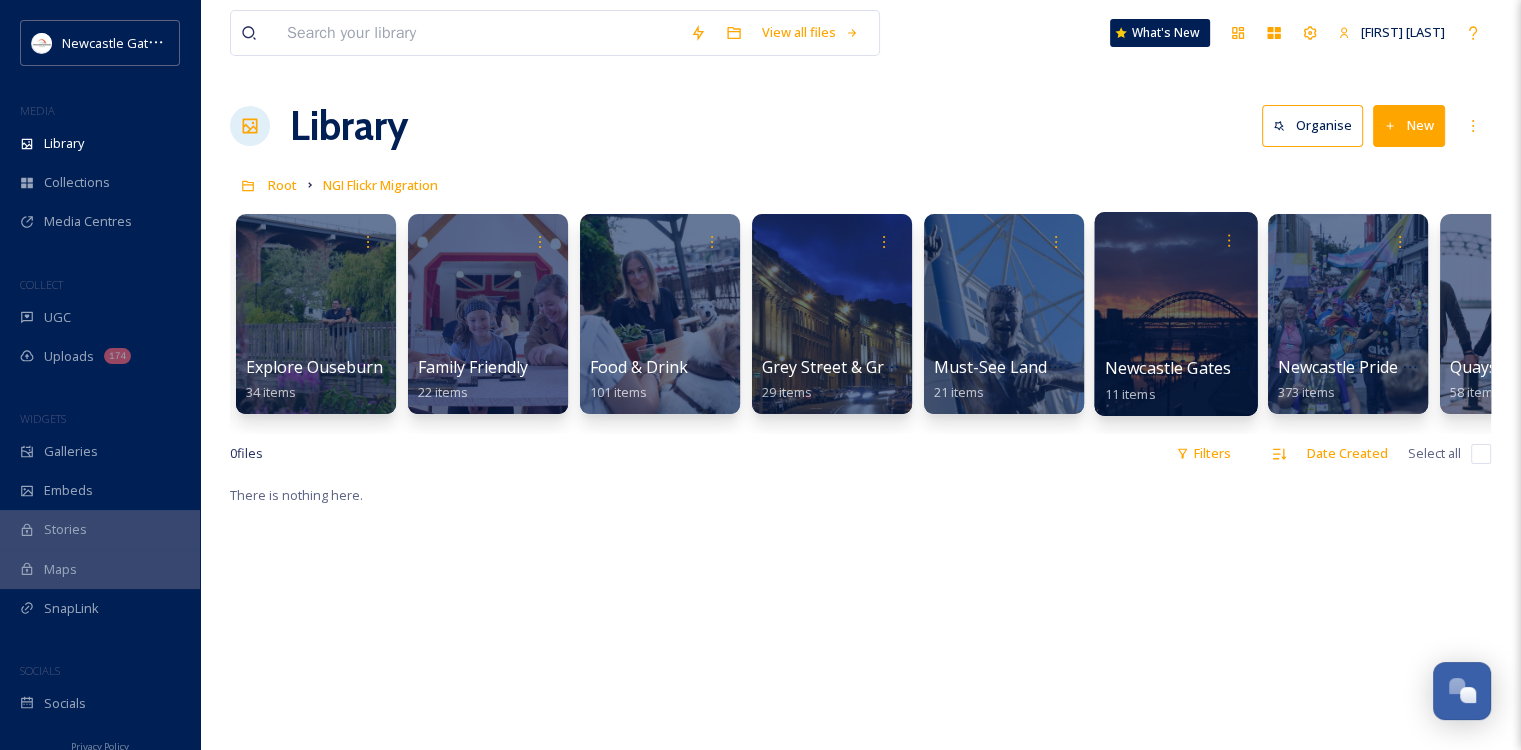 click at bounding box center [1175, 314] 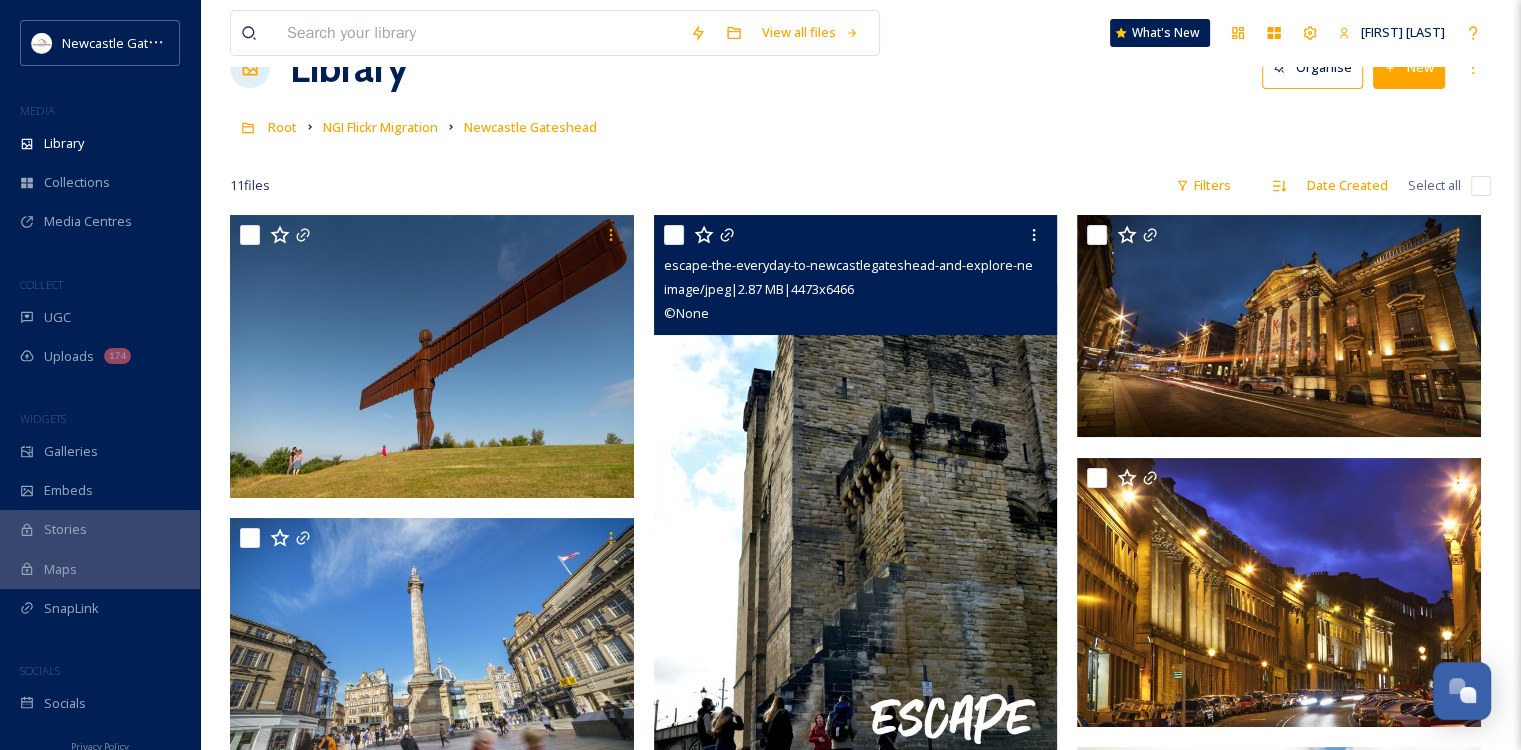 scroll, scrollTop: 0, scrollLeft: 0, axis: both 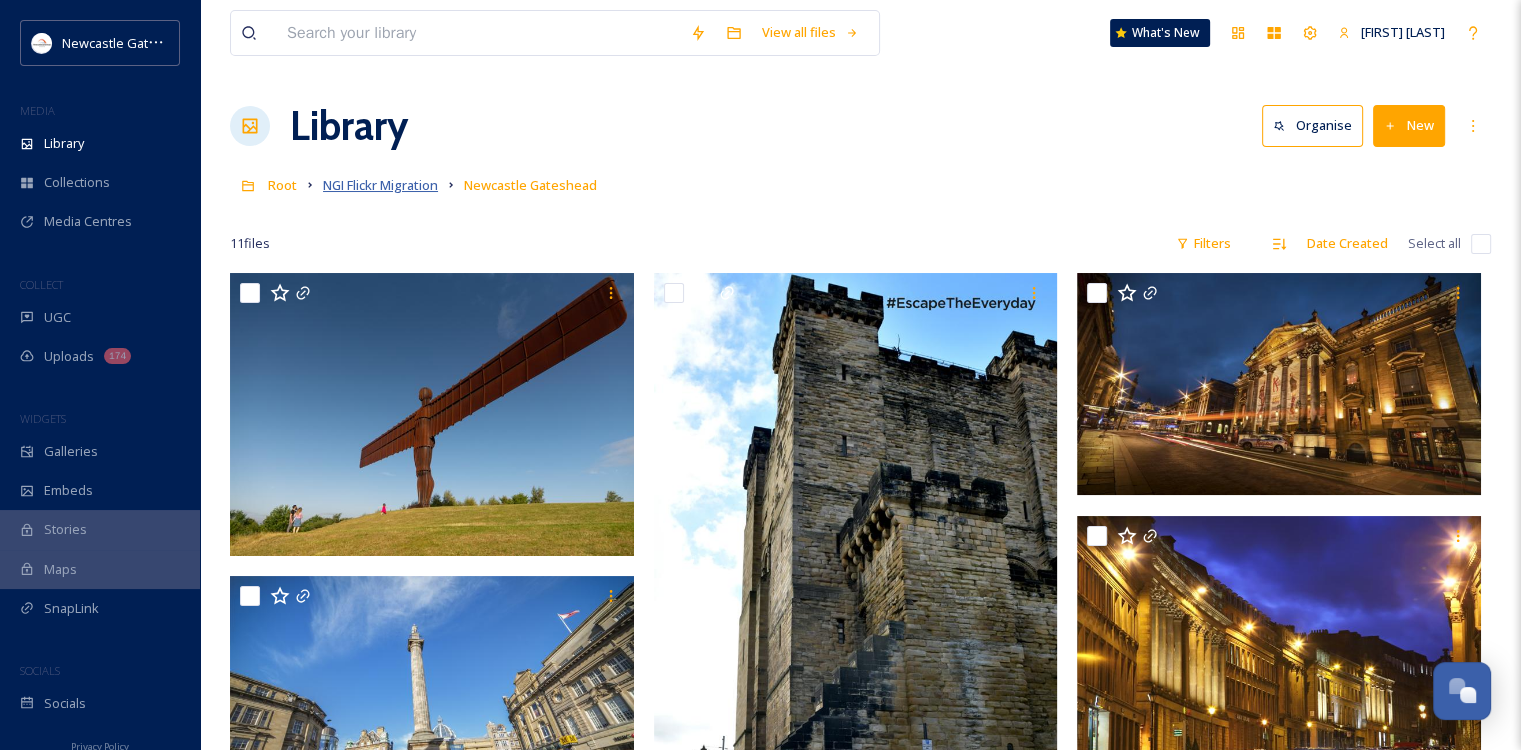 click on "NGI Flickr Migration" at bounding box center [380, 185] 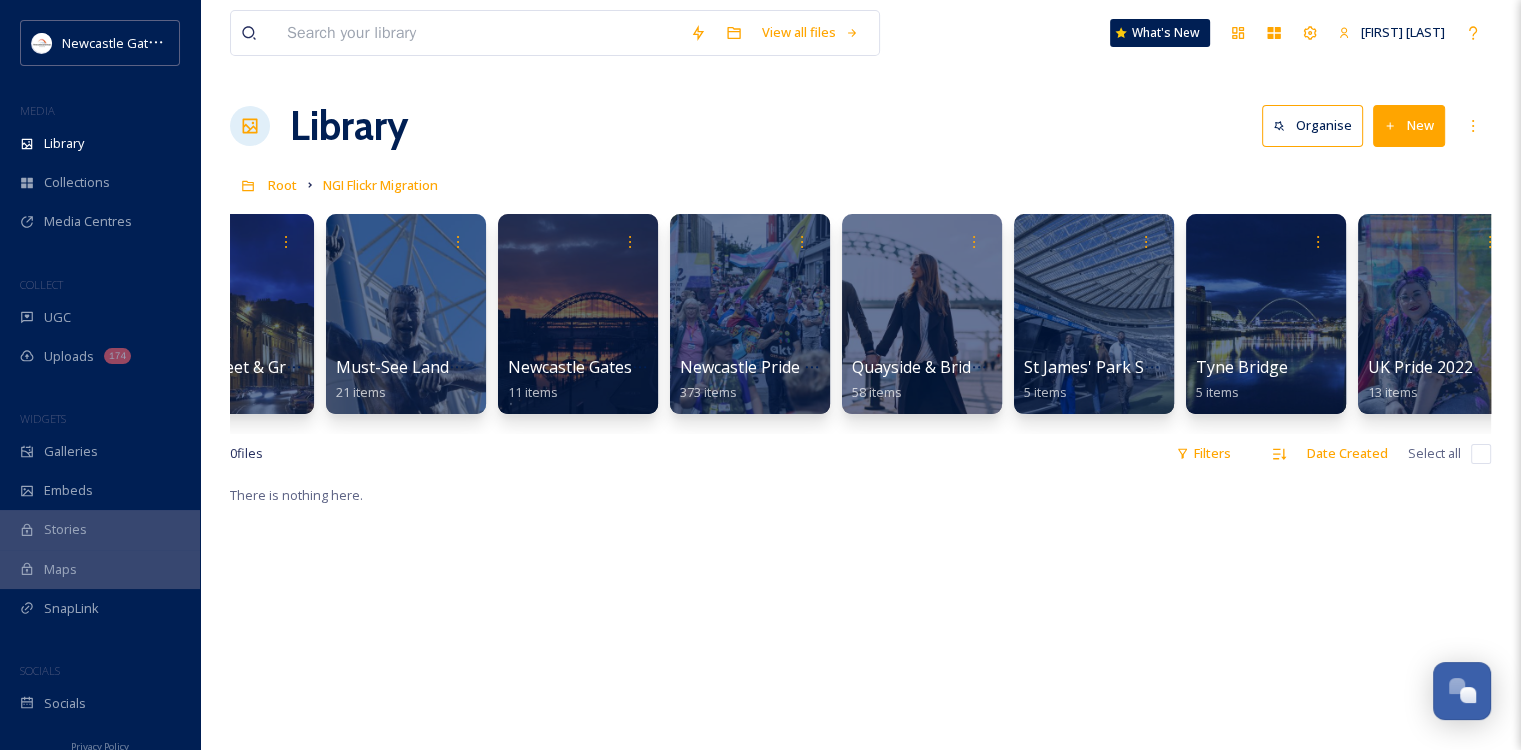 scroll, scrollTop: 0, scrollLeft: 1663, axis: horizontal 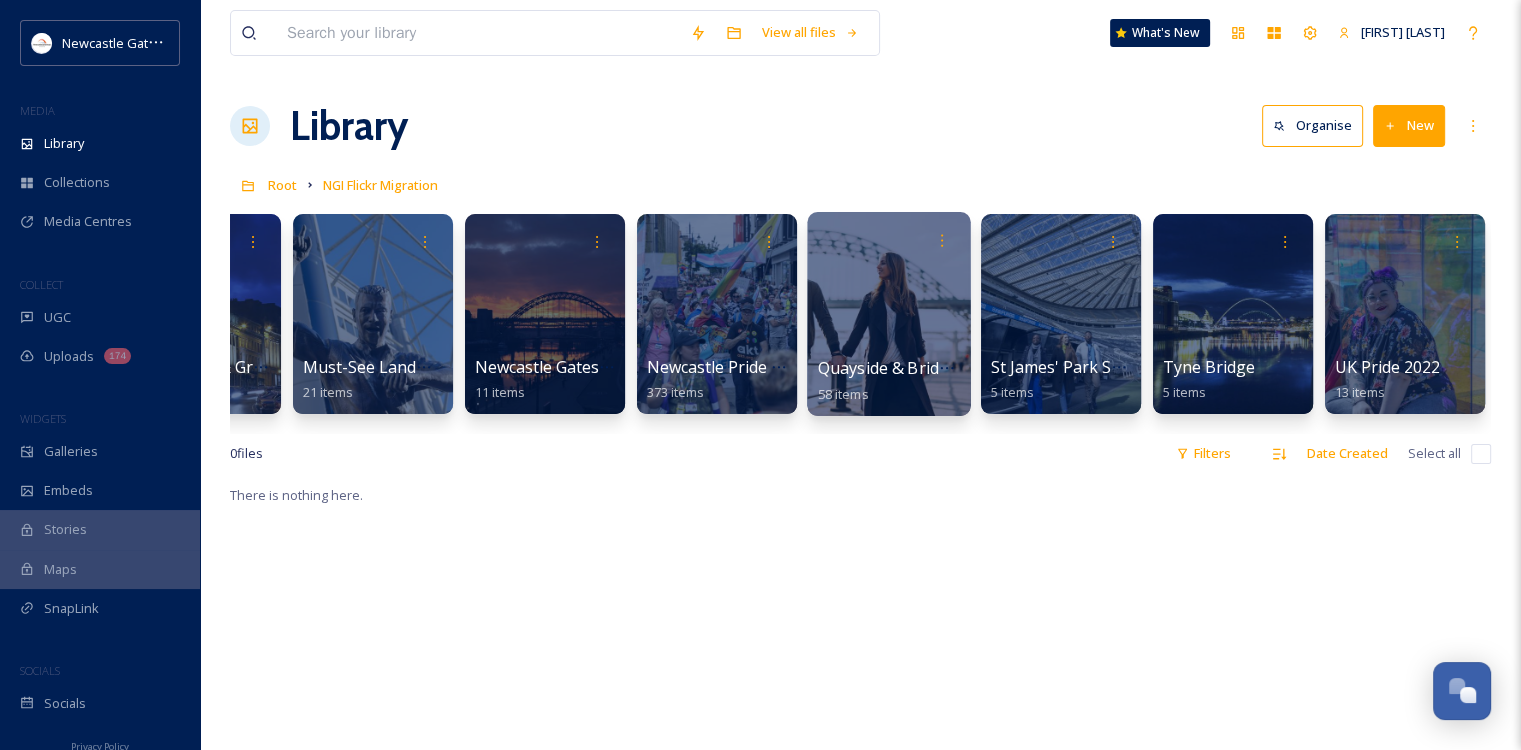 click at bounding box center [888, 314] 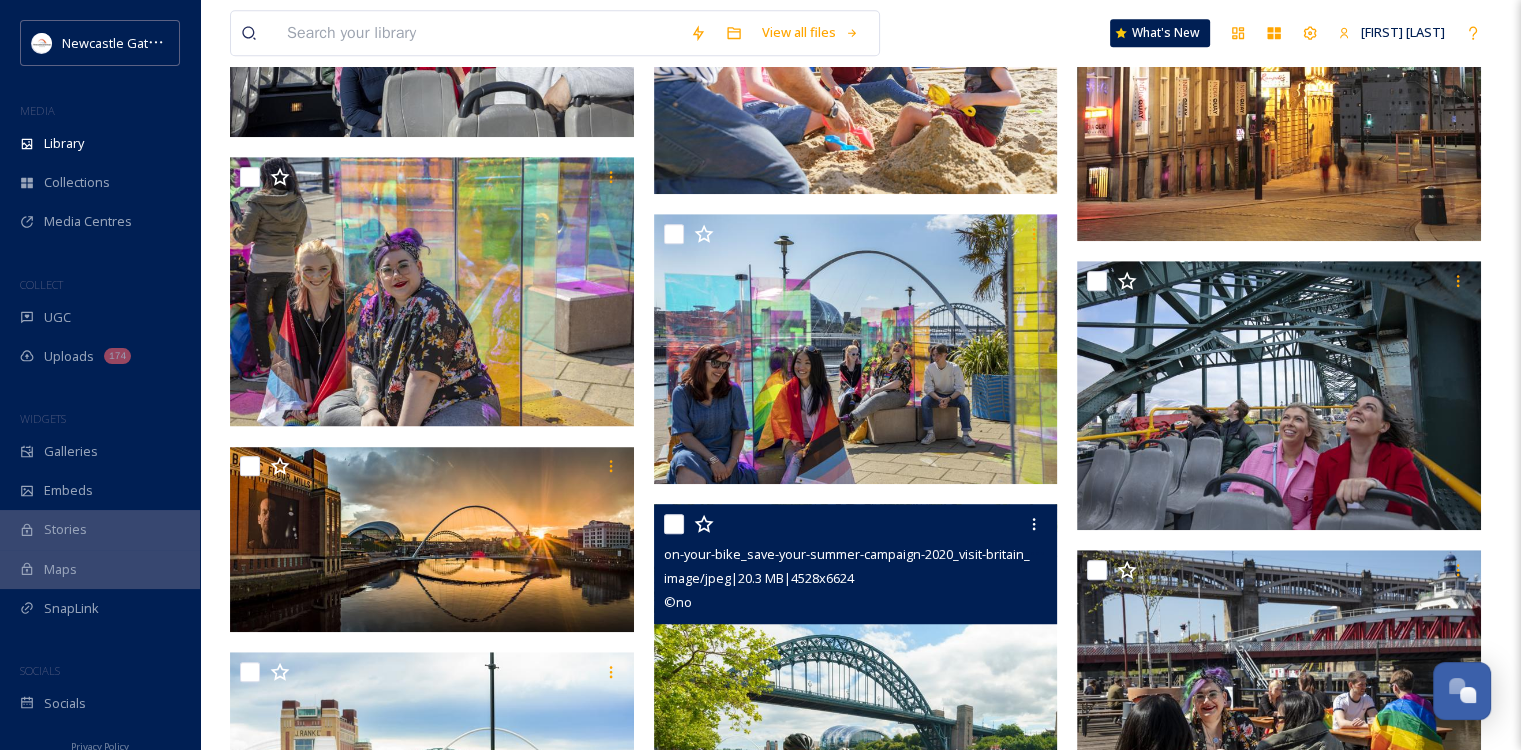 scroll, scrollTop: 1266, scrollLeft: 0, axis: vertical 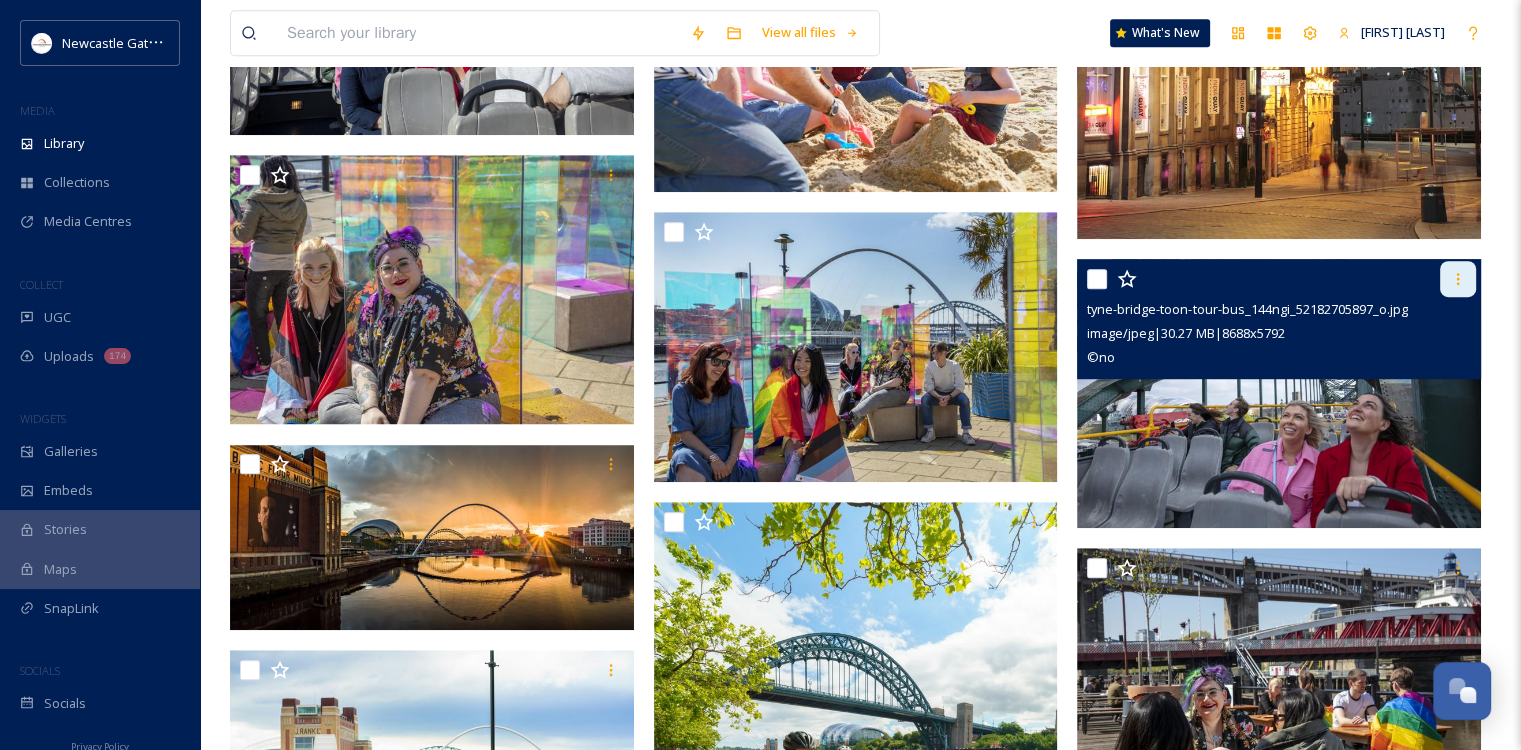 click 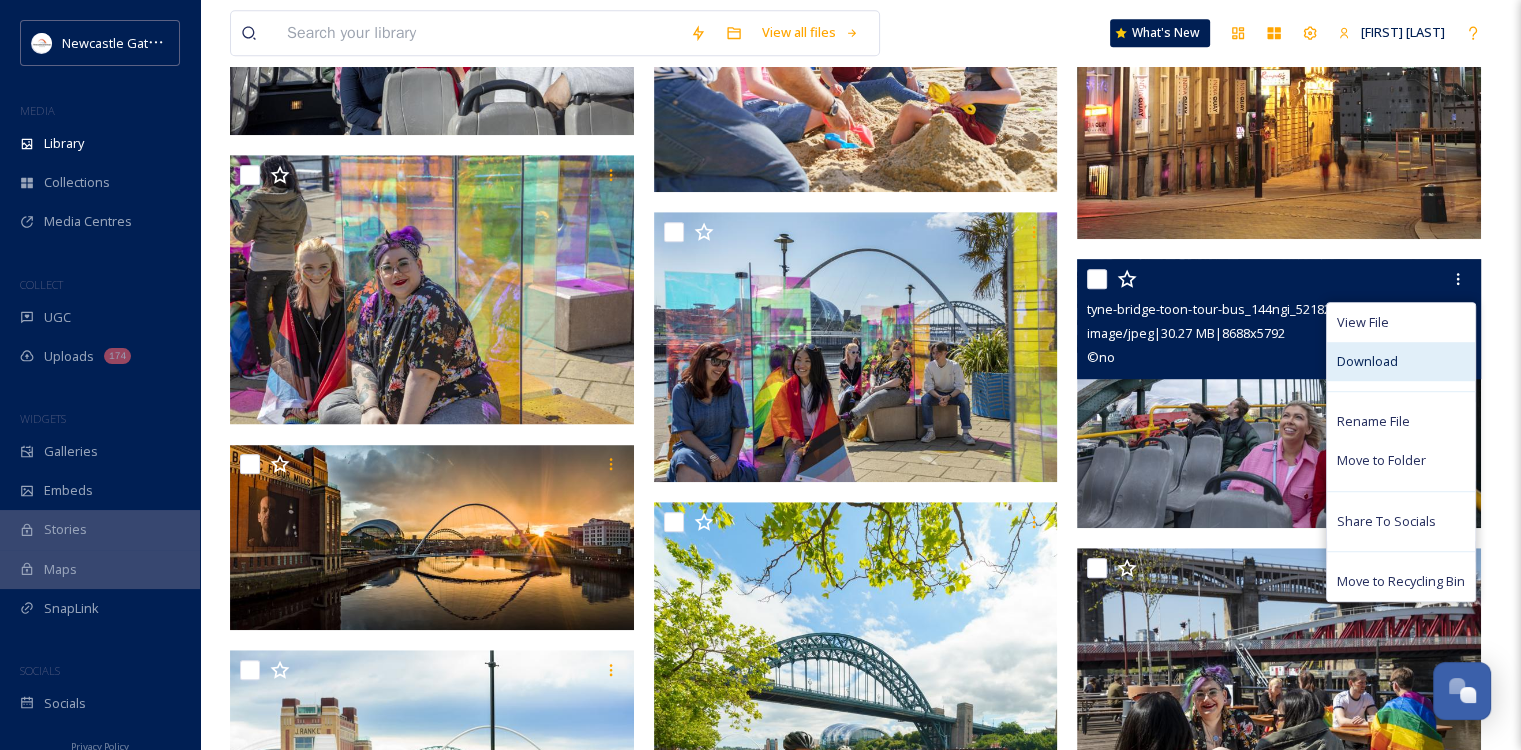 click on "Download" at bounding box center [1367, 361] 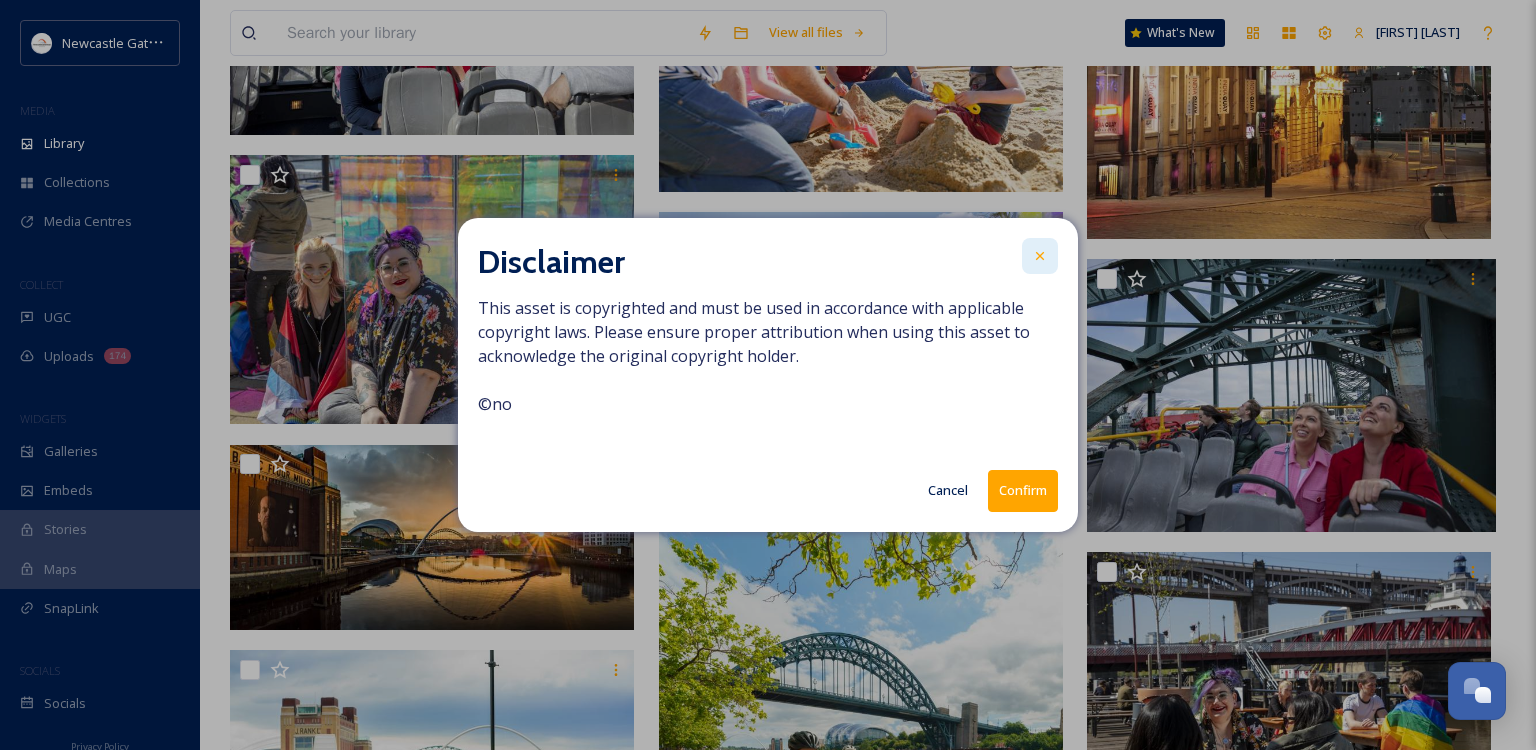 click at bounding box center [1040, 256] 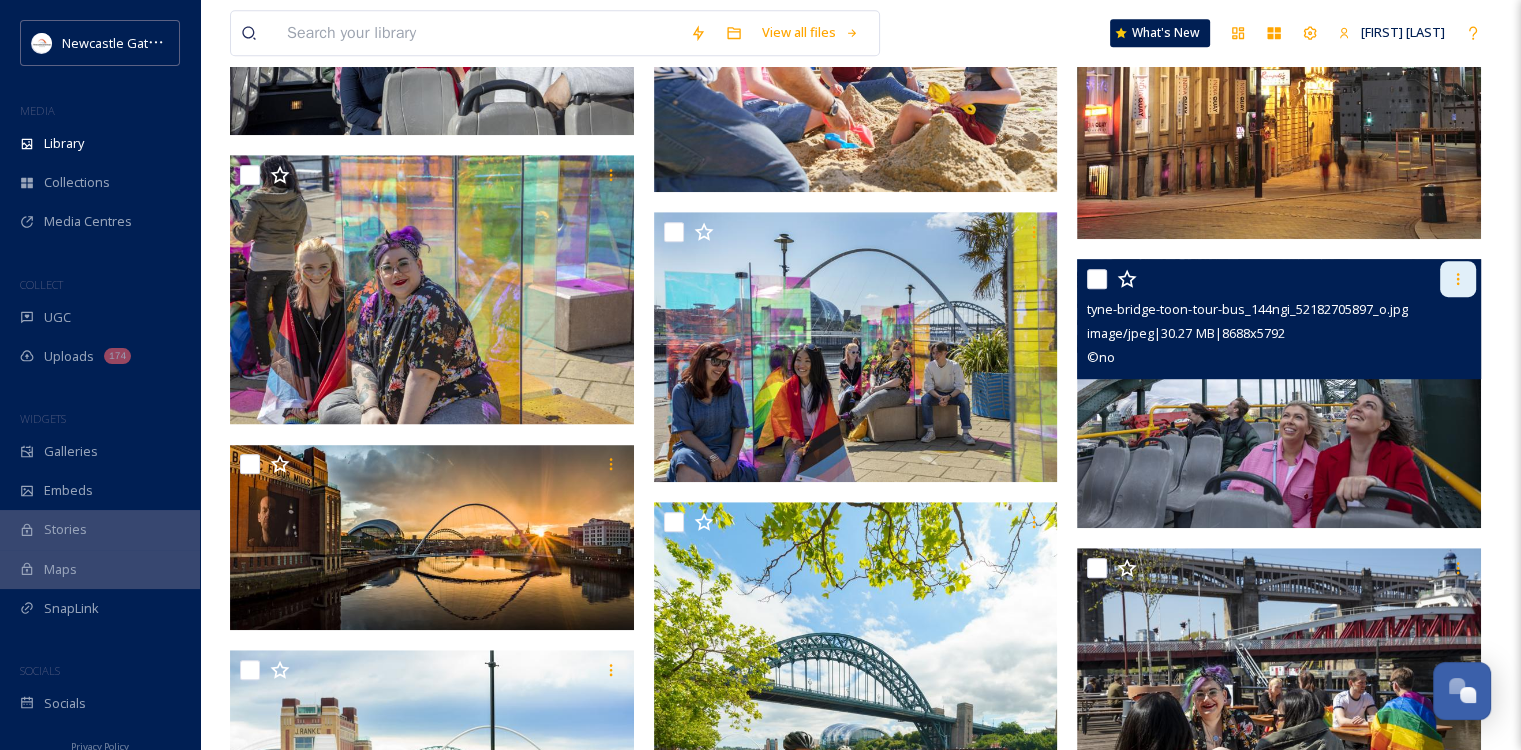 click 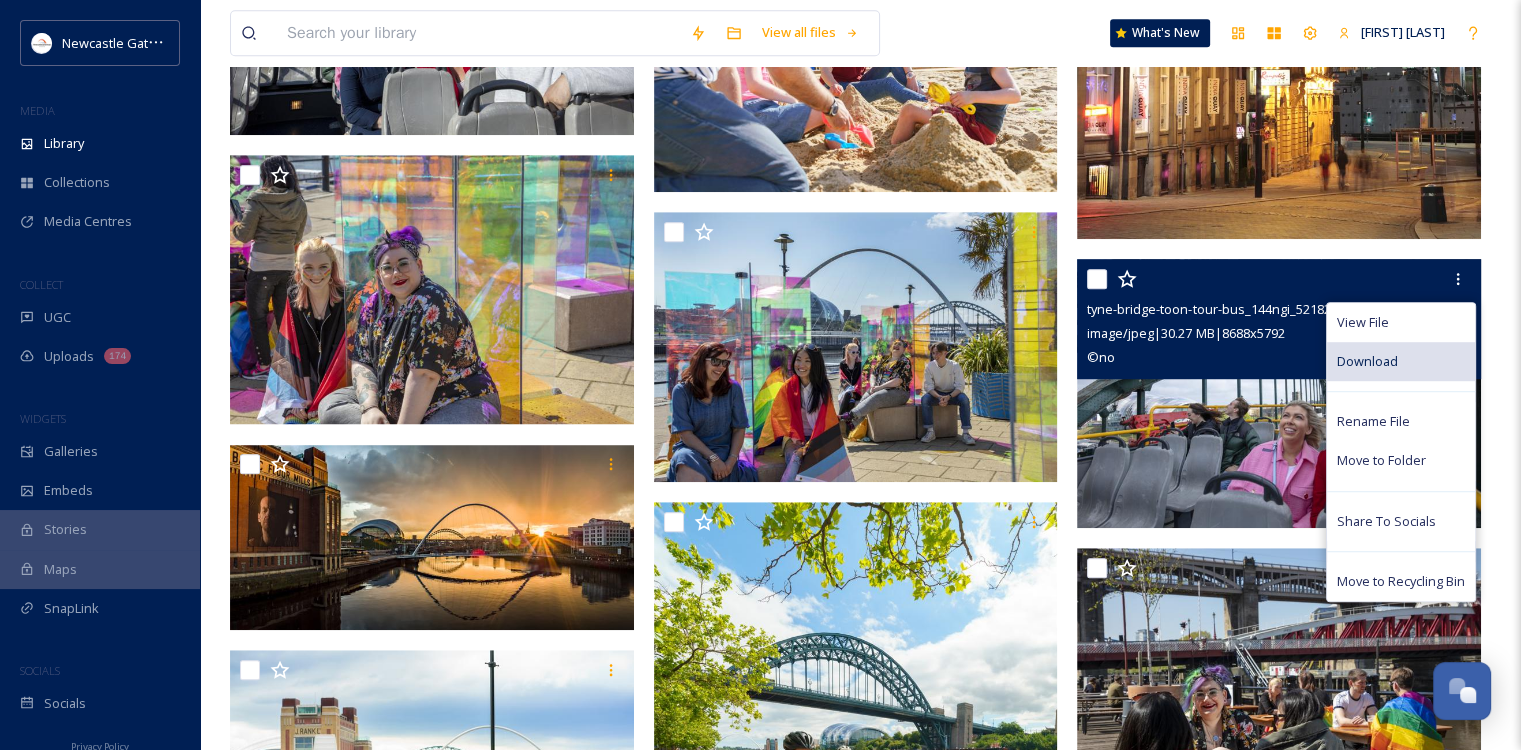 click on "Download" at bounding box center (1367, 361) 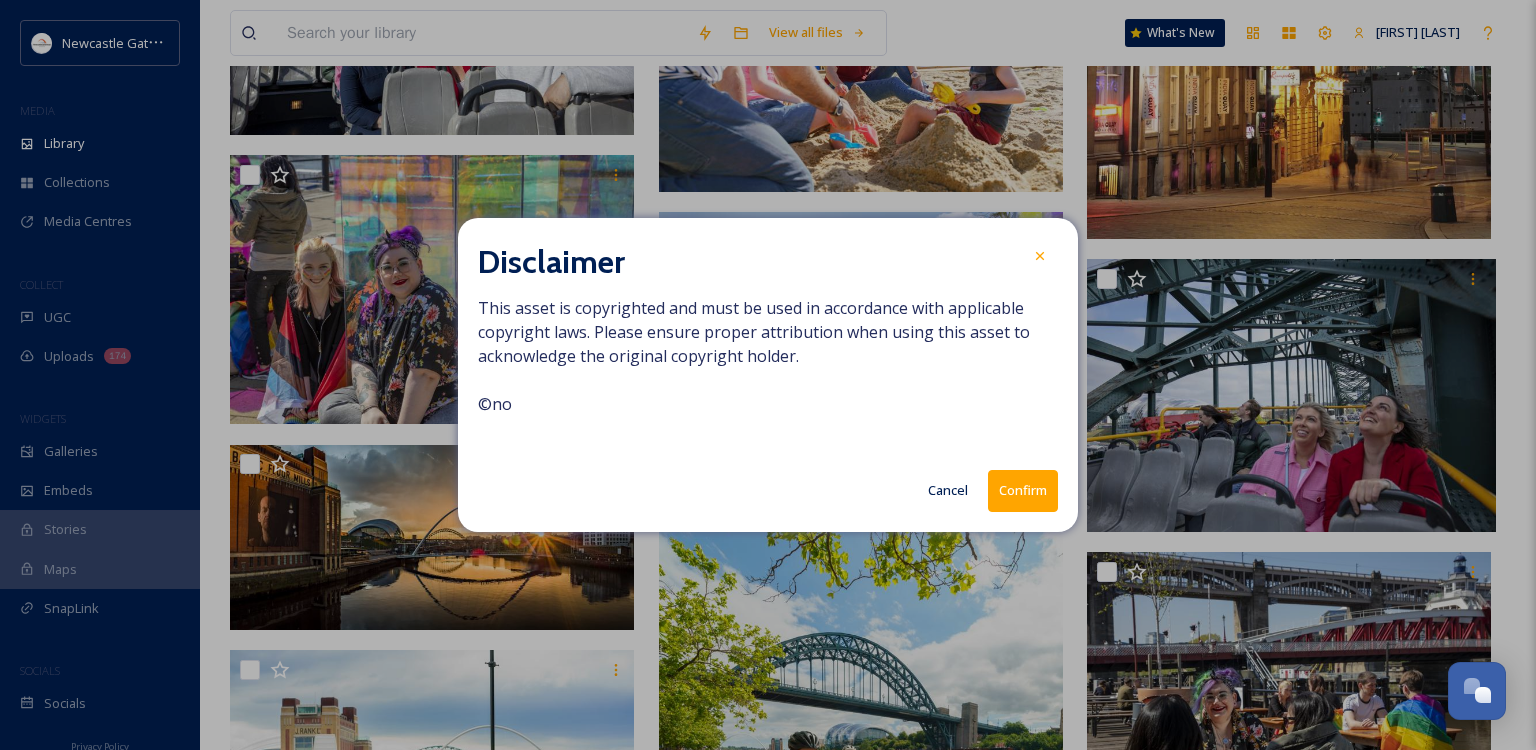 click on "Confirm" at bounding box center (1023, 490) 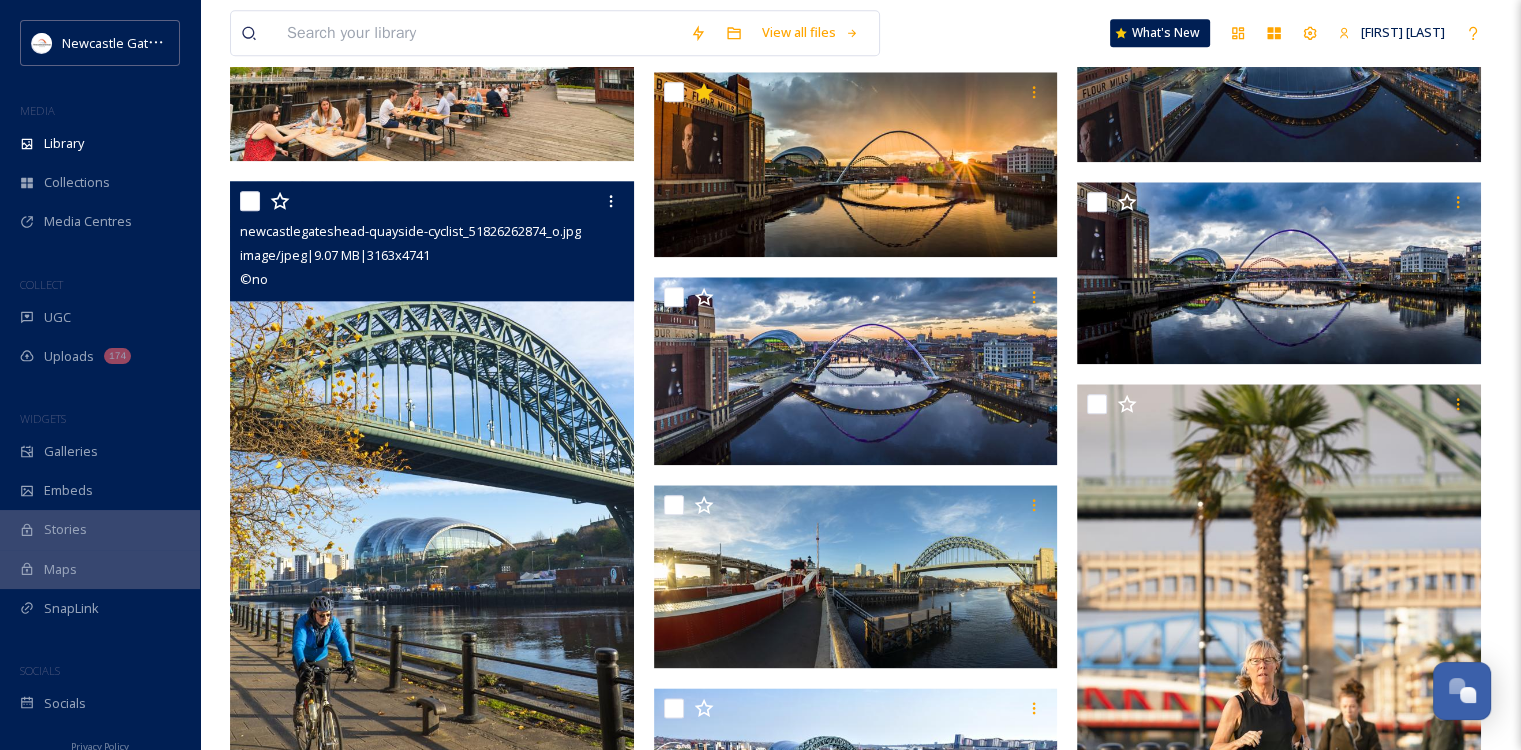 scroll, scrollTop: 2308, scrollLeft: 0, axis: vertical 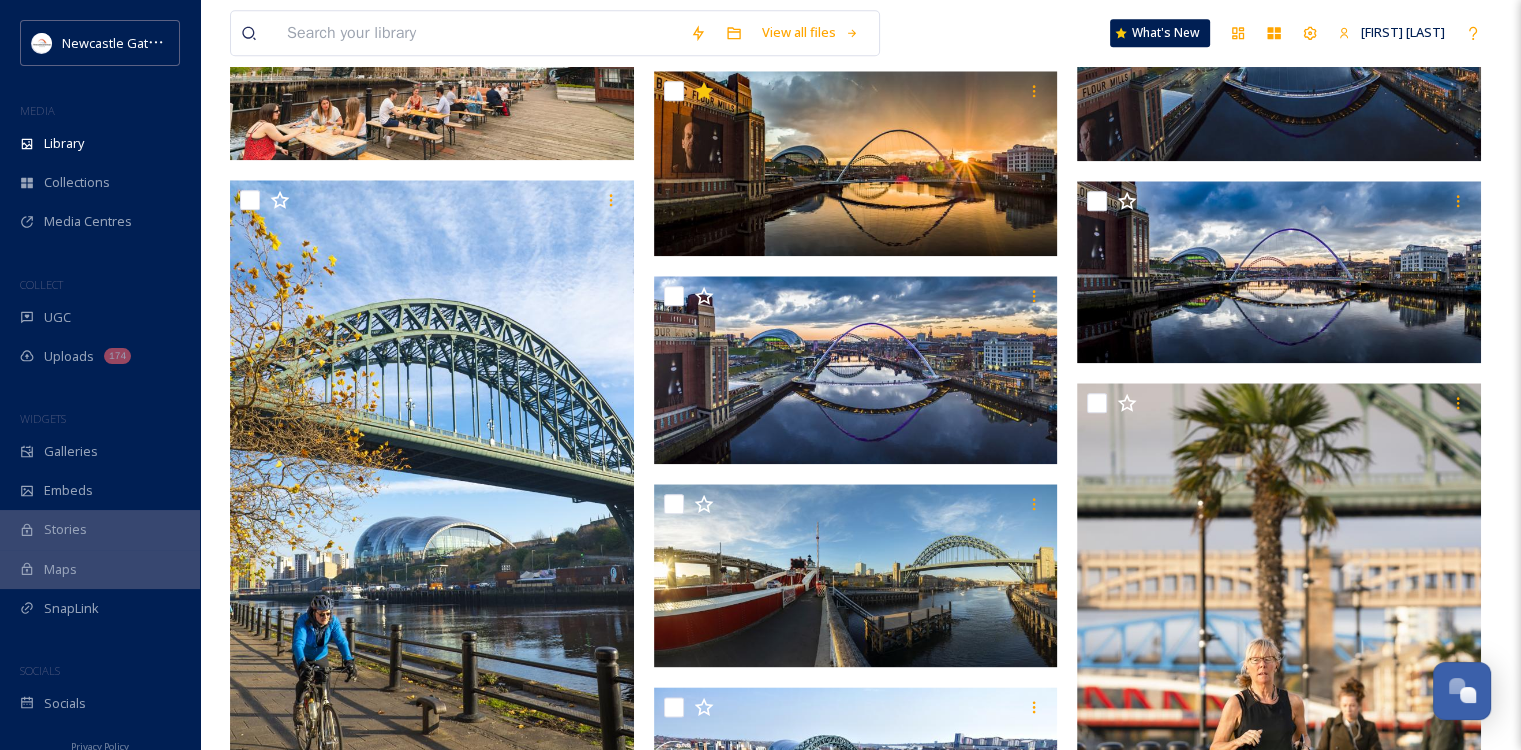 click on "View all files What's New [FIRST] [LAST]" at bounding box center [860, 33] 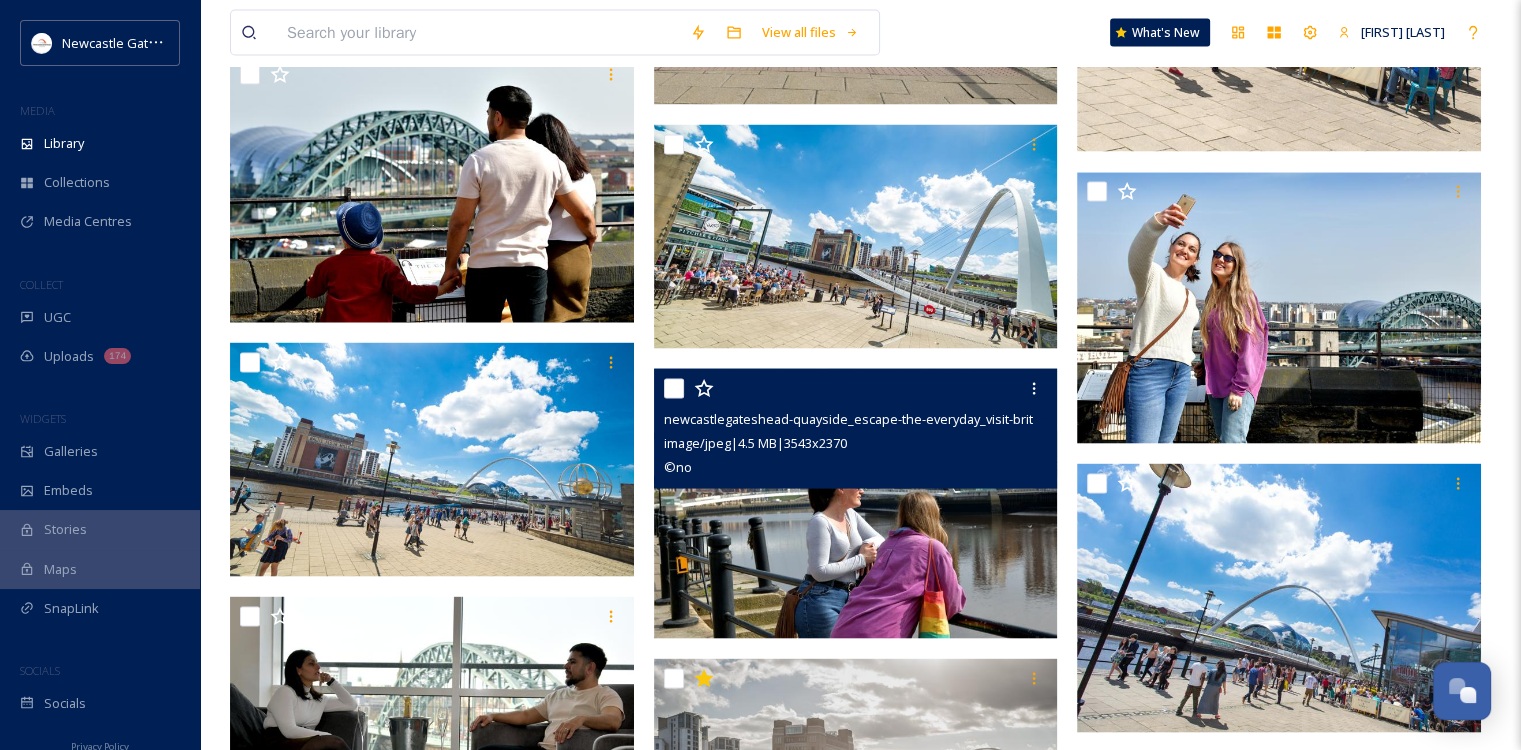 scroll, scrollTop: 3951, scrollLeft: 0, axis: vertical 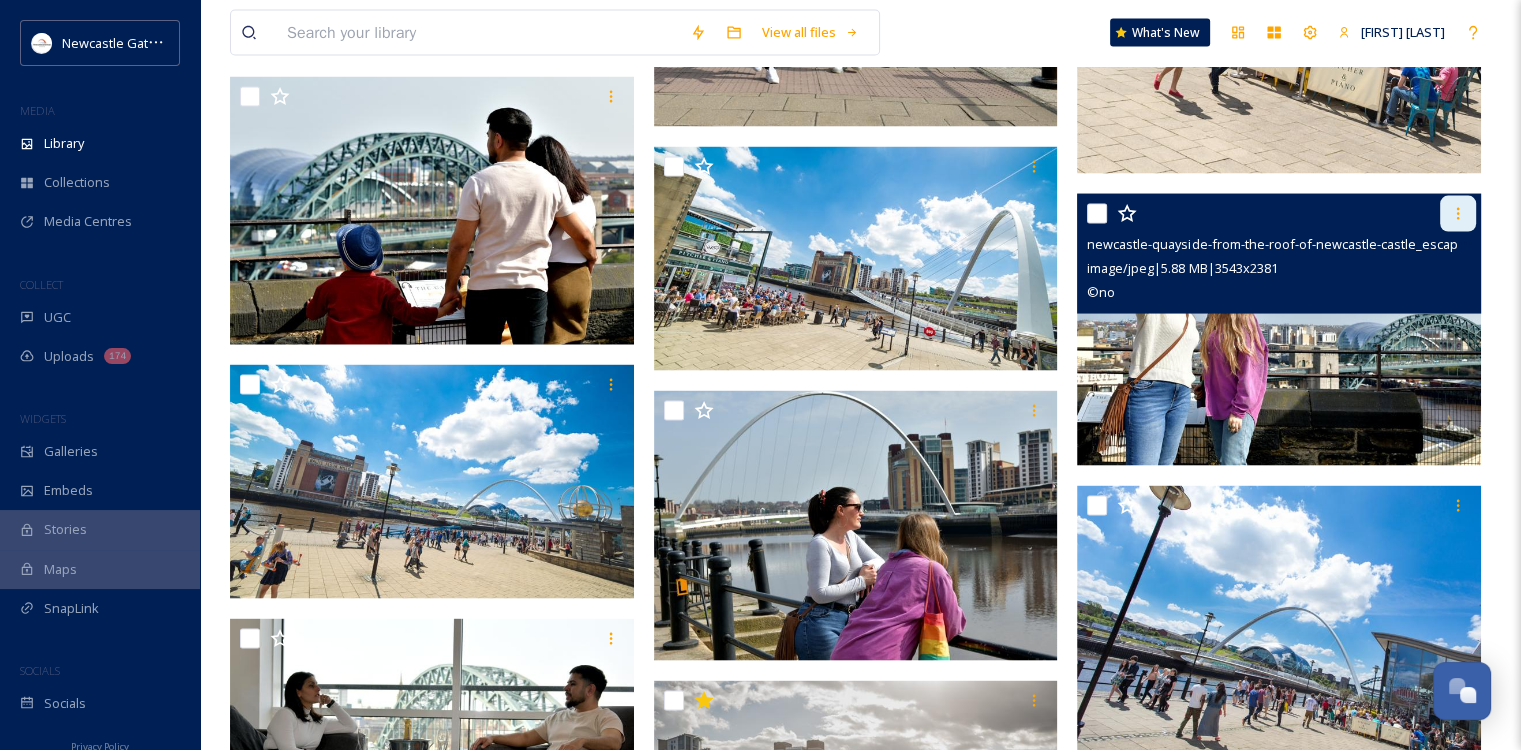 click 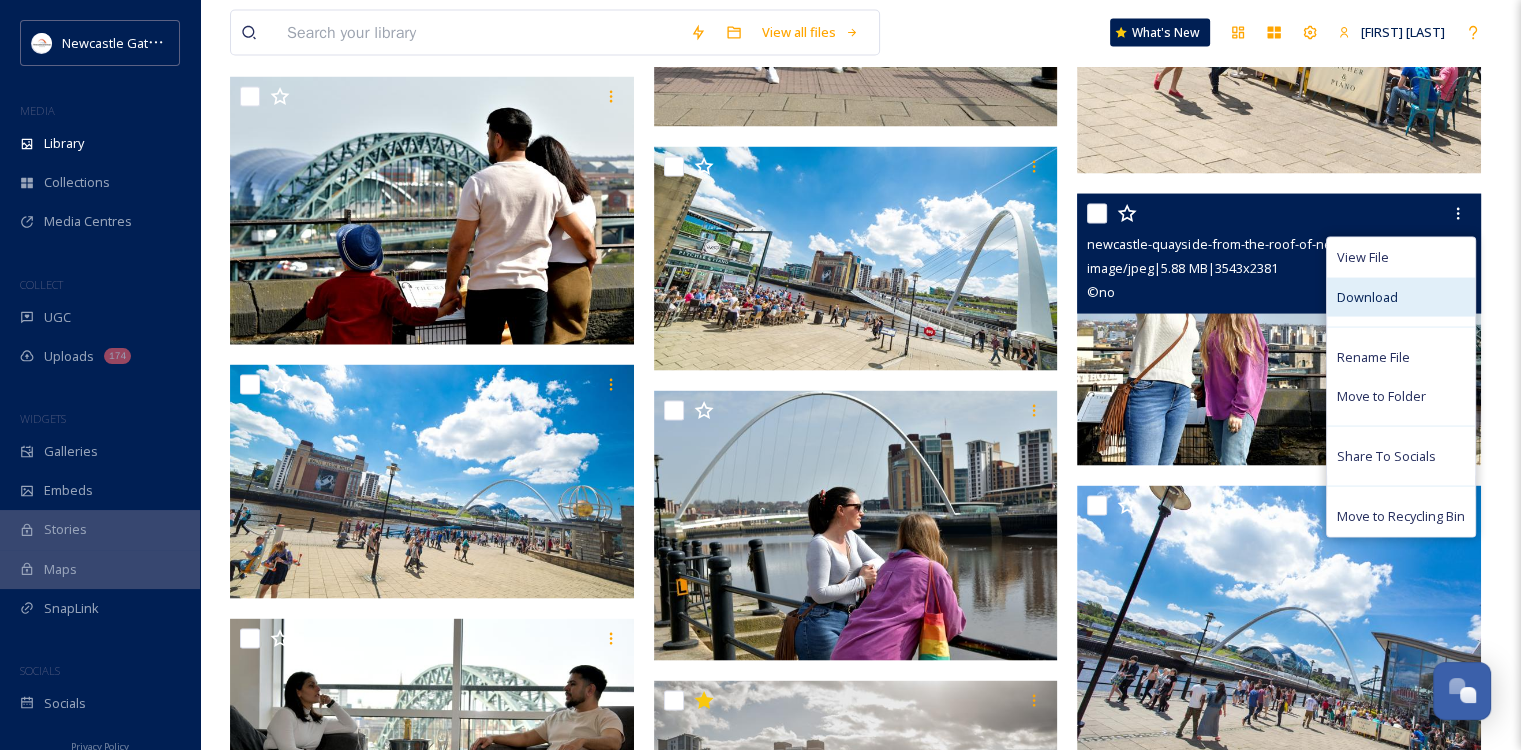 click on "Download" at bounding box center (1367, 297) 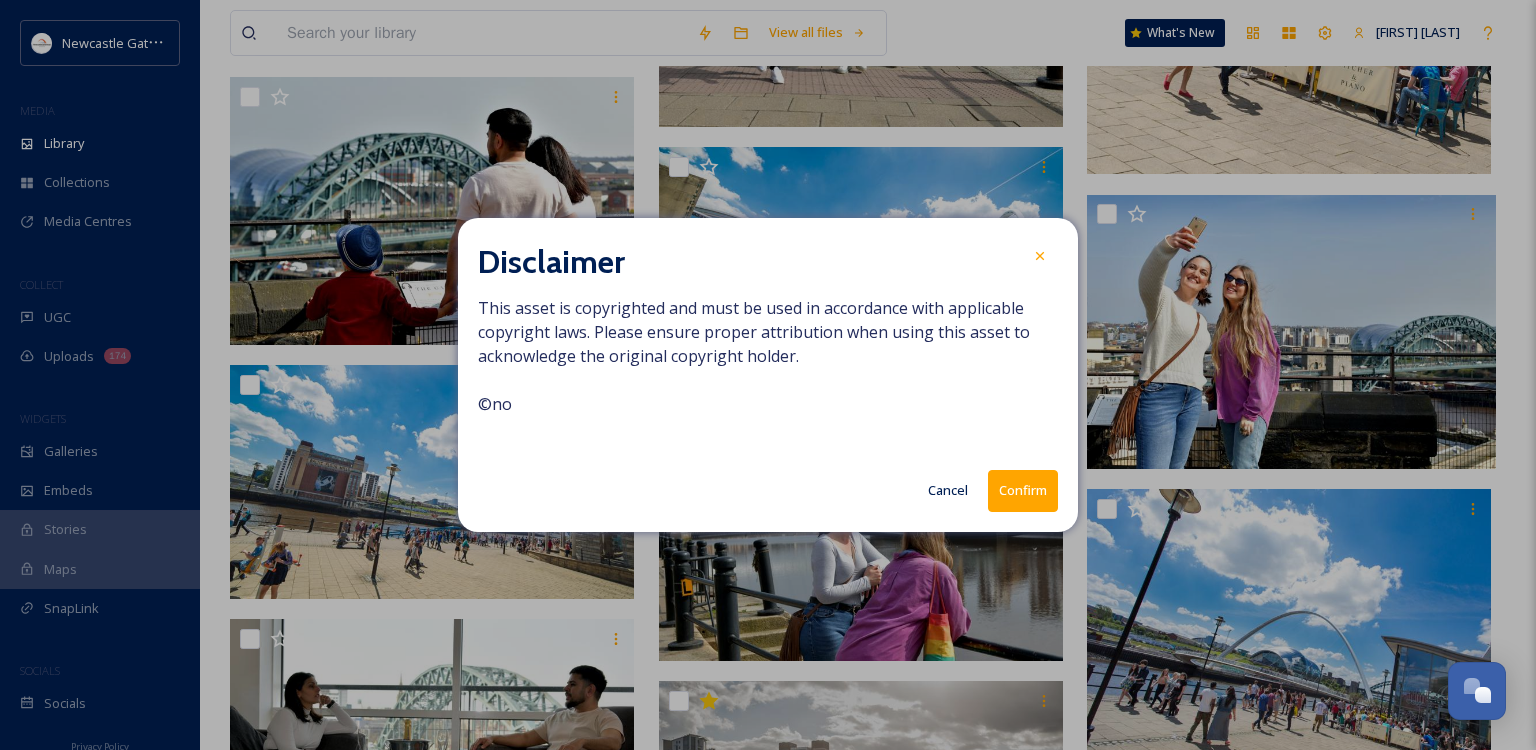 click on "Confirm" at bounding box center [1023, 490] 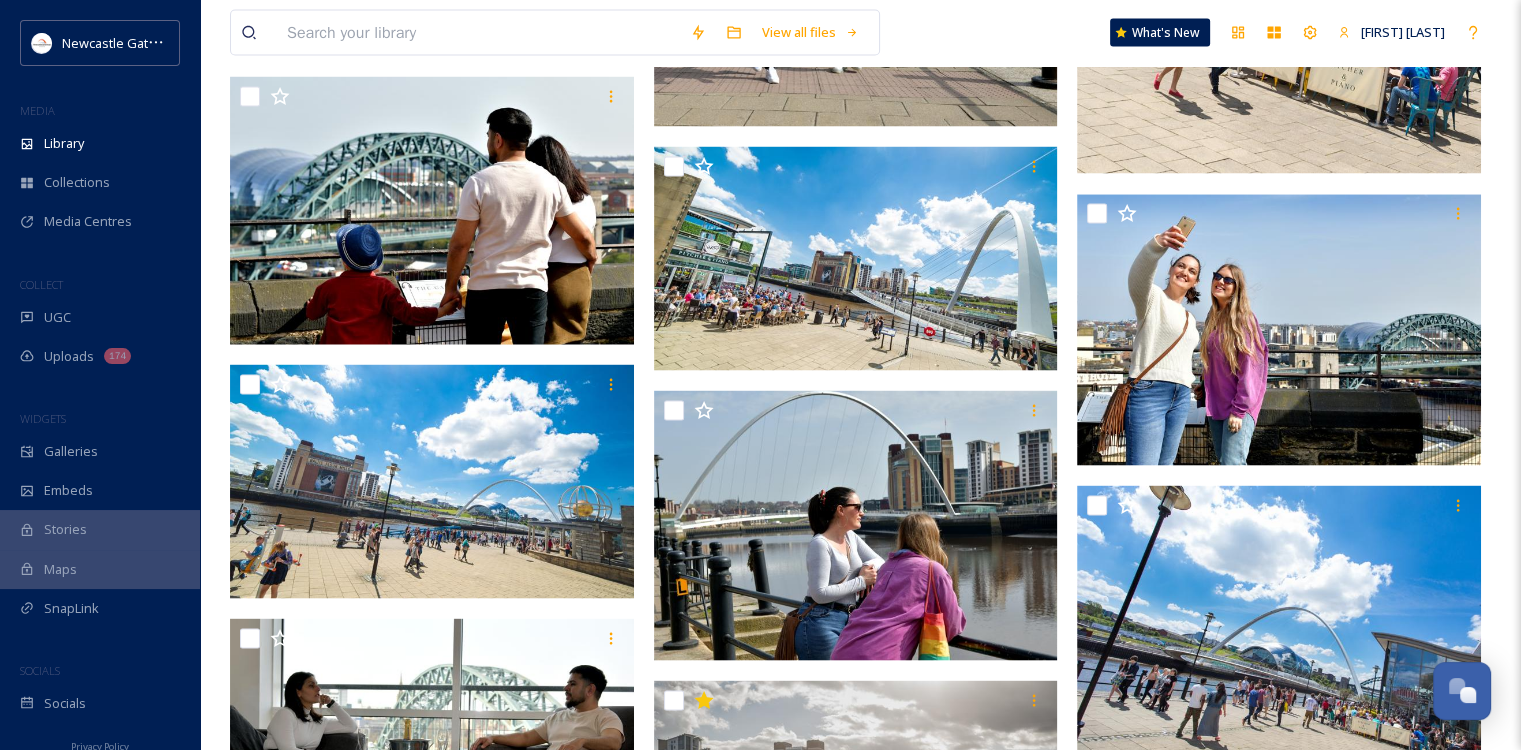 click on "View all files What's New [FIRST] [LAST]" at bounding box center (860, 33) 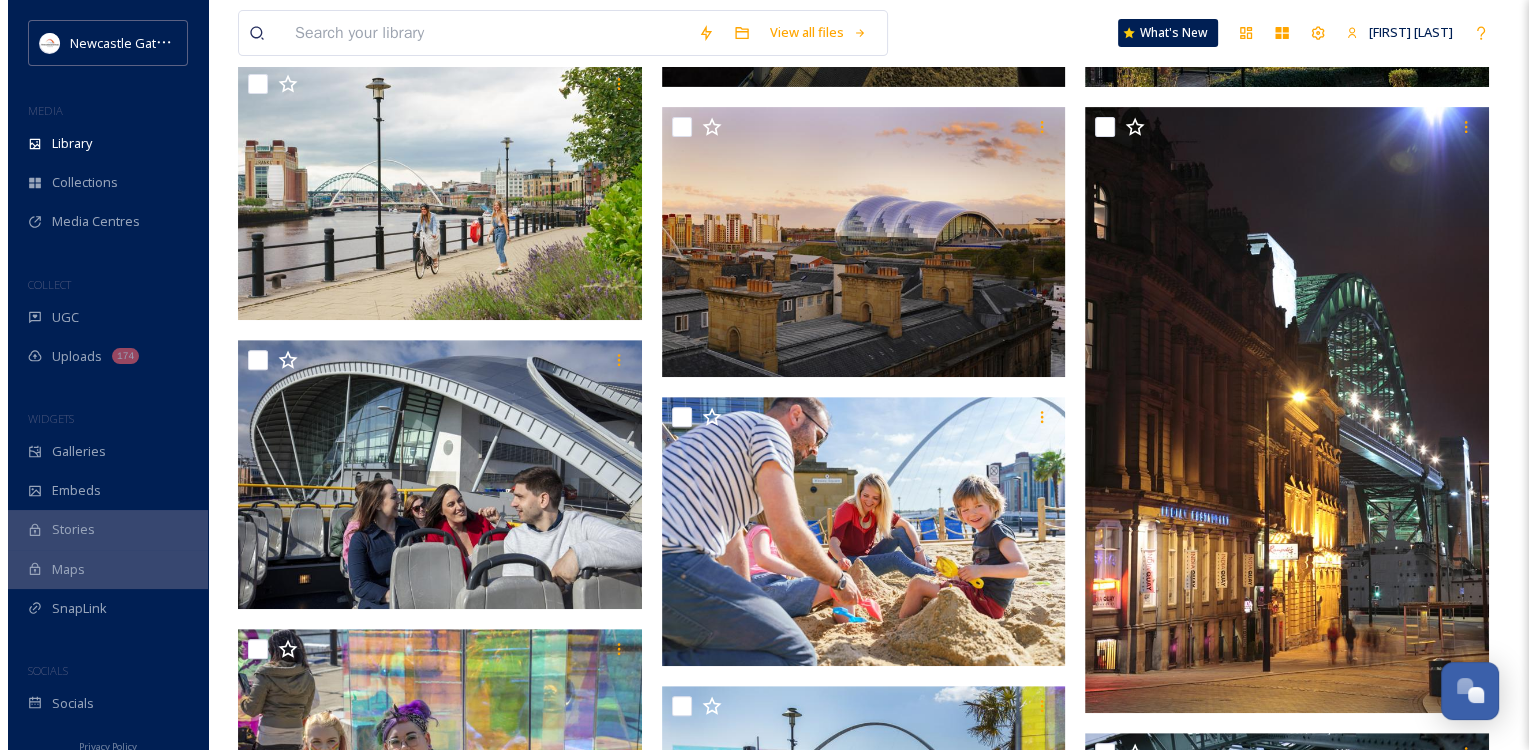 scroll, scrollTop: 792, scrollLeft: 0, axis: vertical 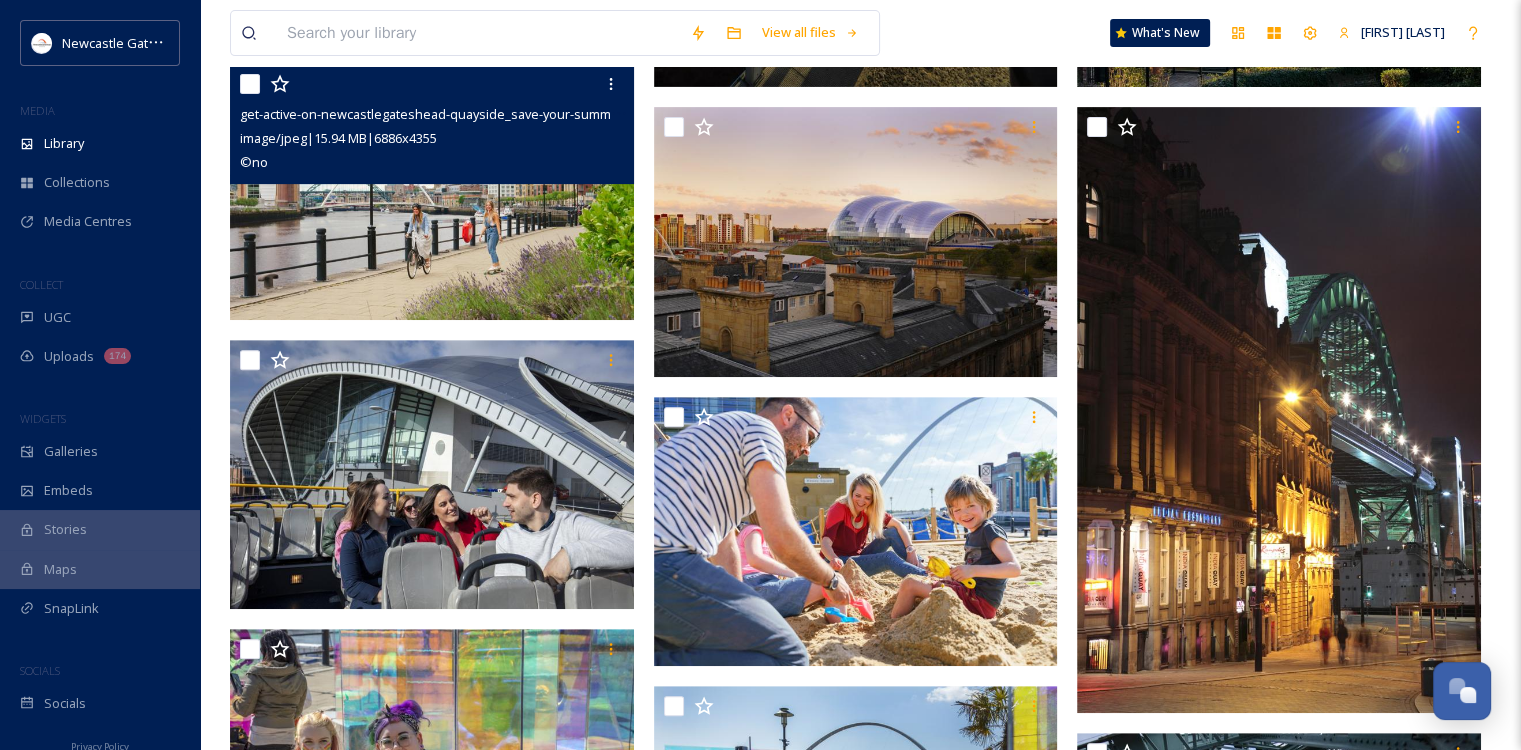 click at bounding box center [432, 192] 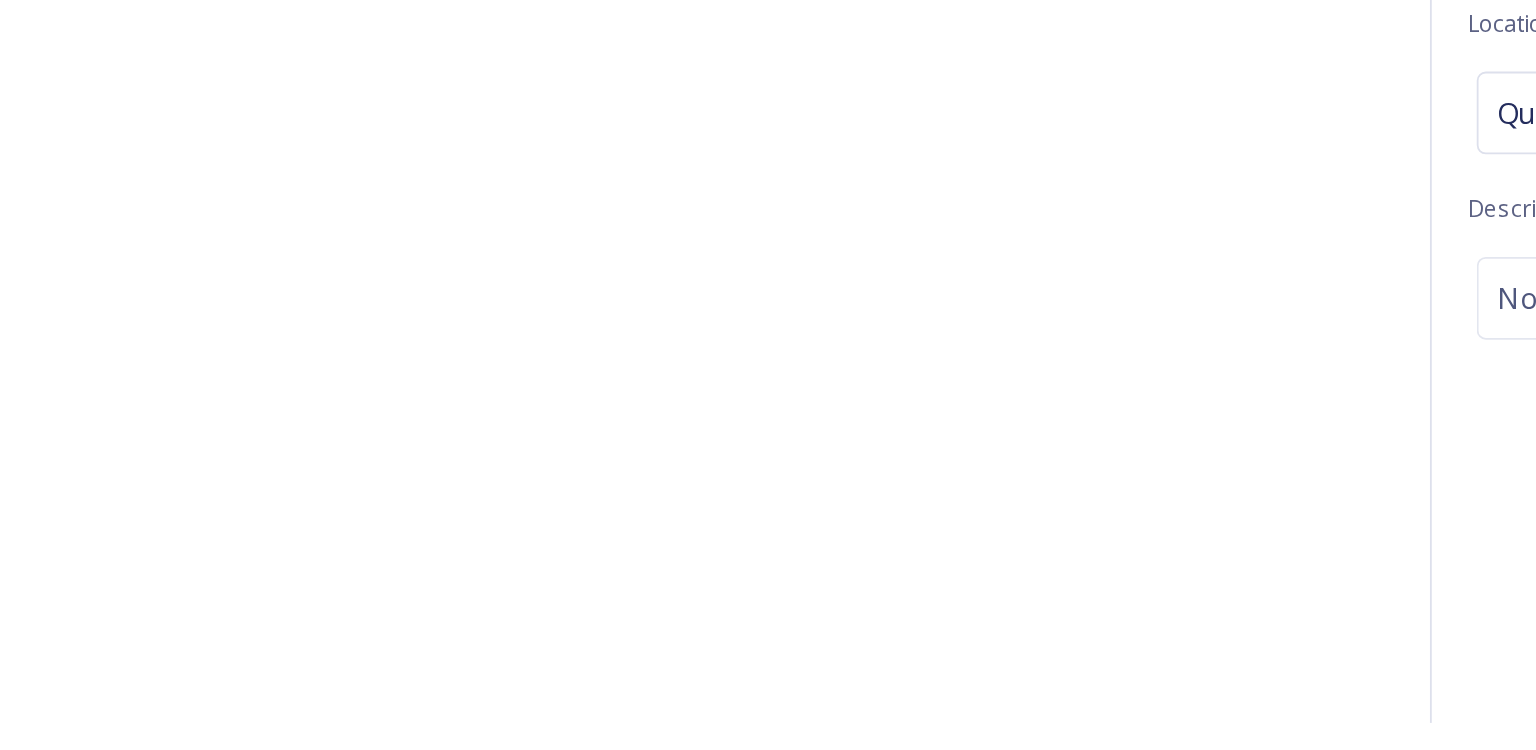 scroll, scrollTop: 792, scrollLeft: 0, axis: vertical 